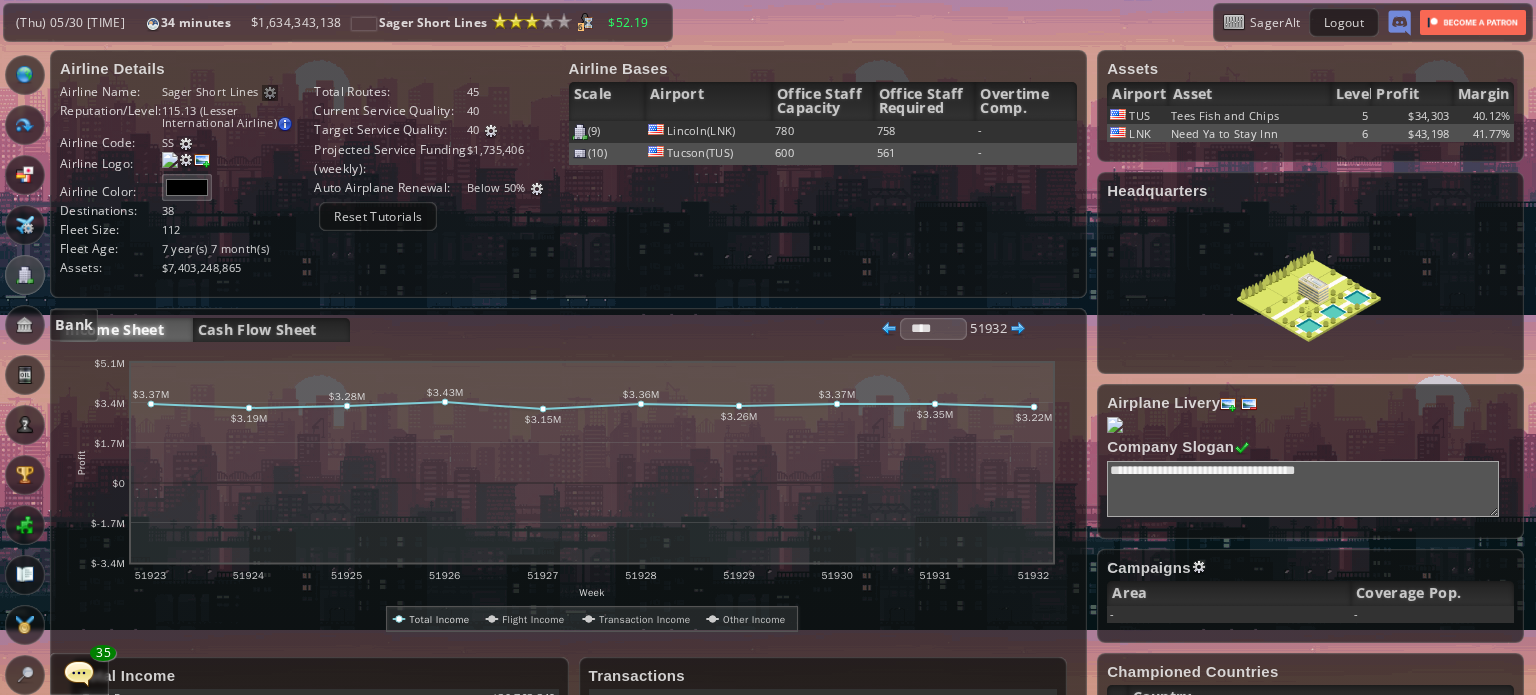 scroll, scrollTop: 0, scrollLeft: 0, axis: both 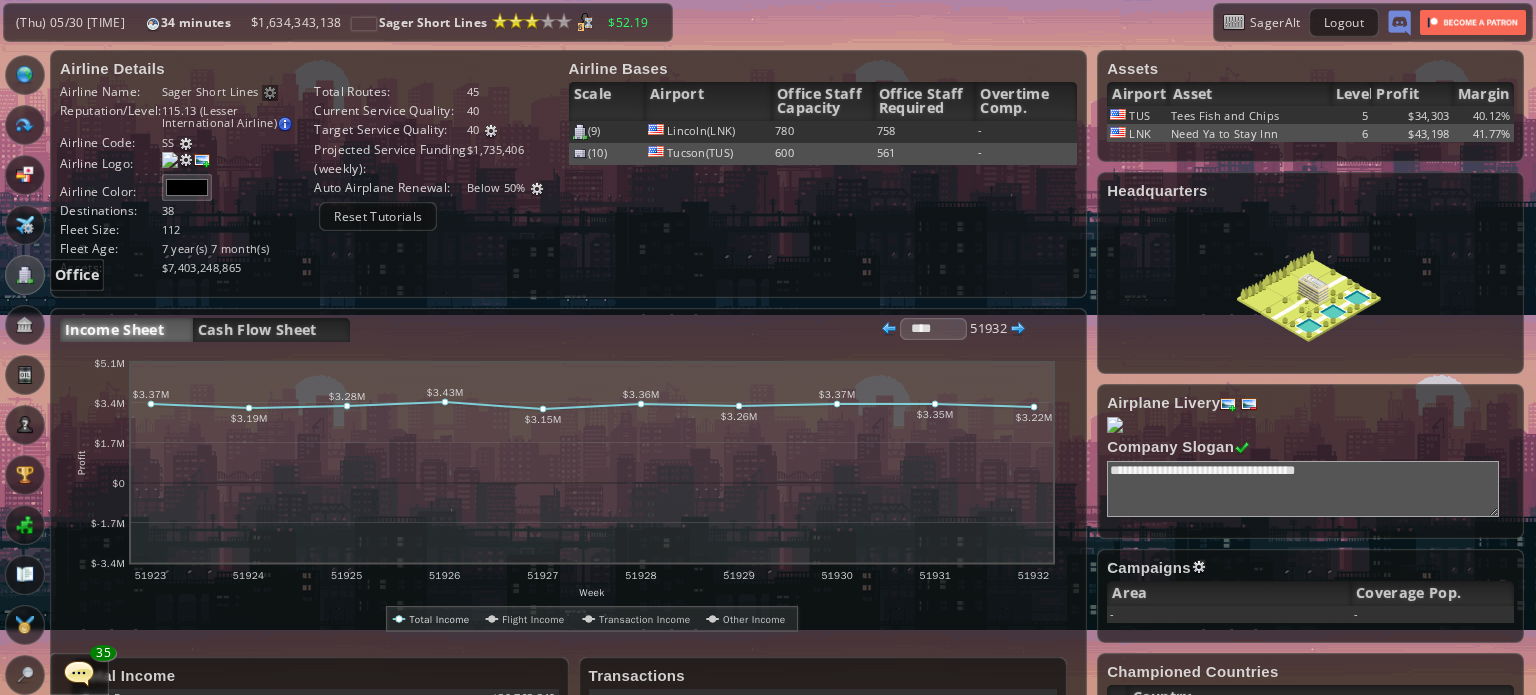 click at bounding box center [25, 275] 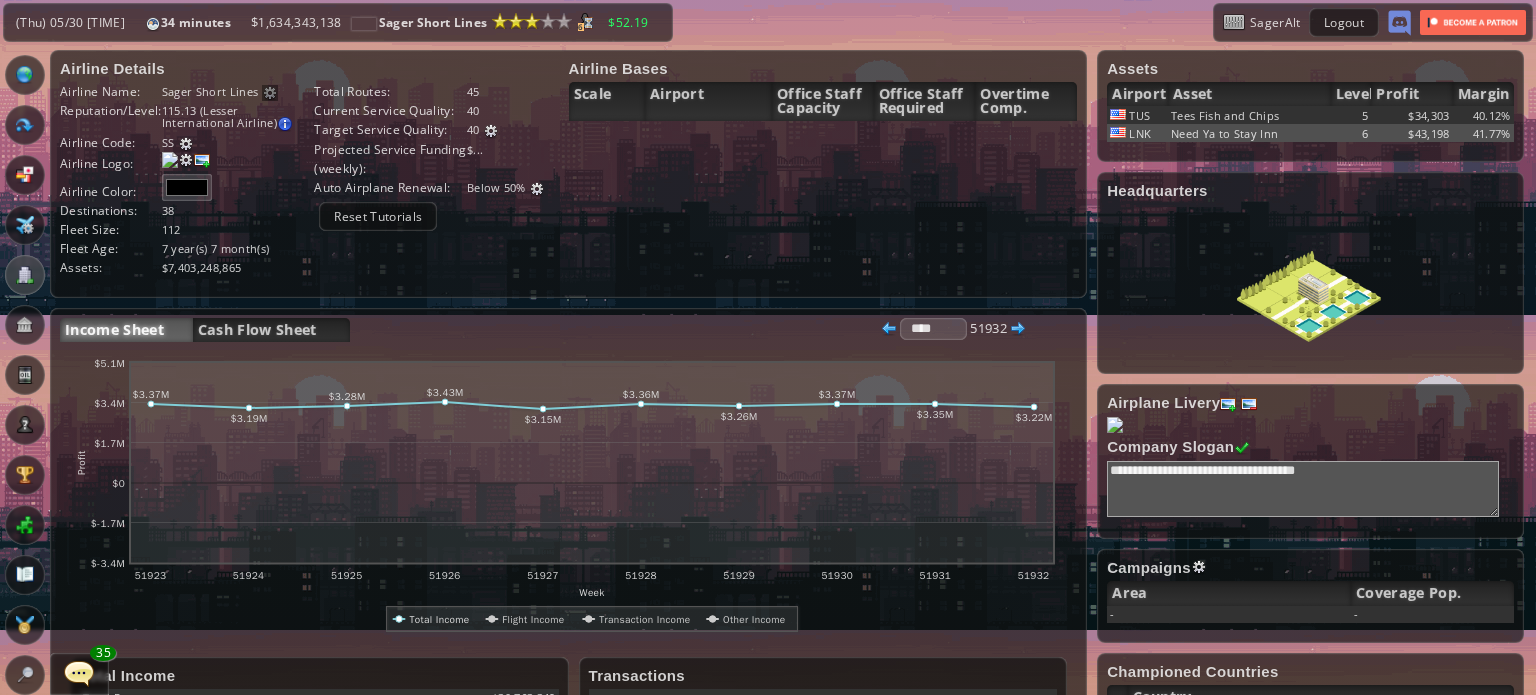 click on "Flights" at bounding box center (25, 125) 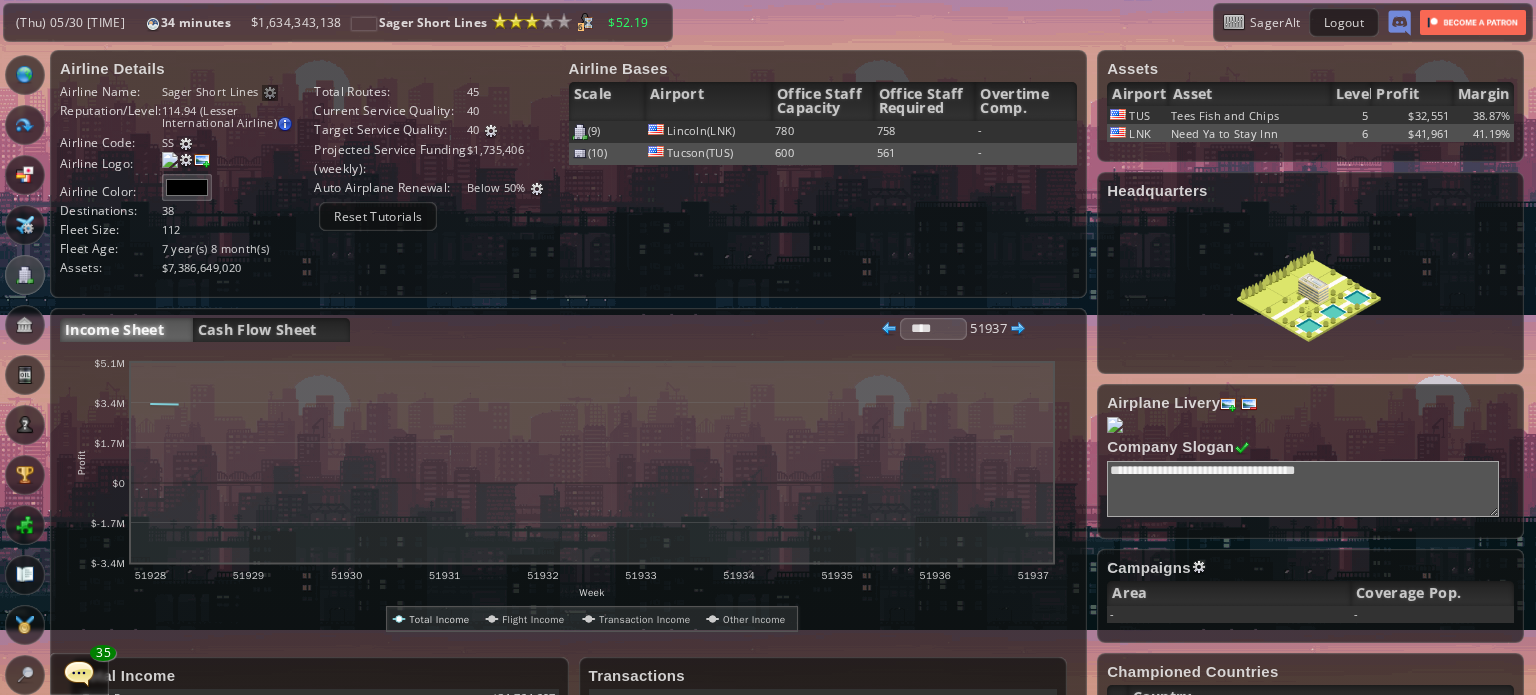click at bounding box center (25, 125) 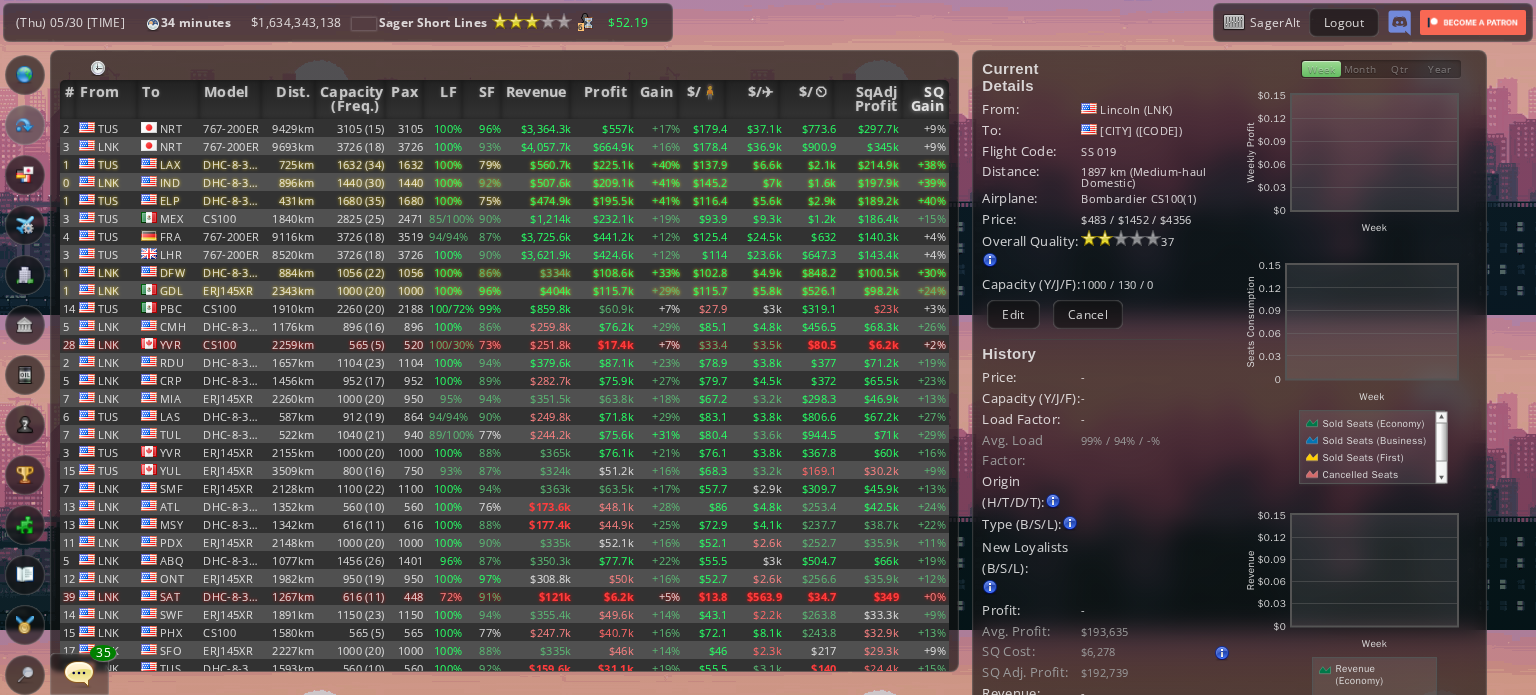 click on "SQ Gain" at bounding box center [925, 99] 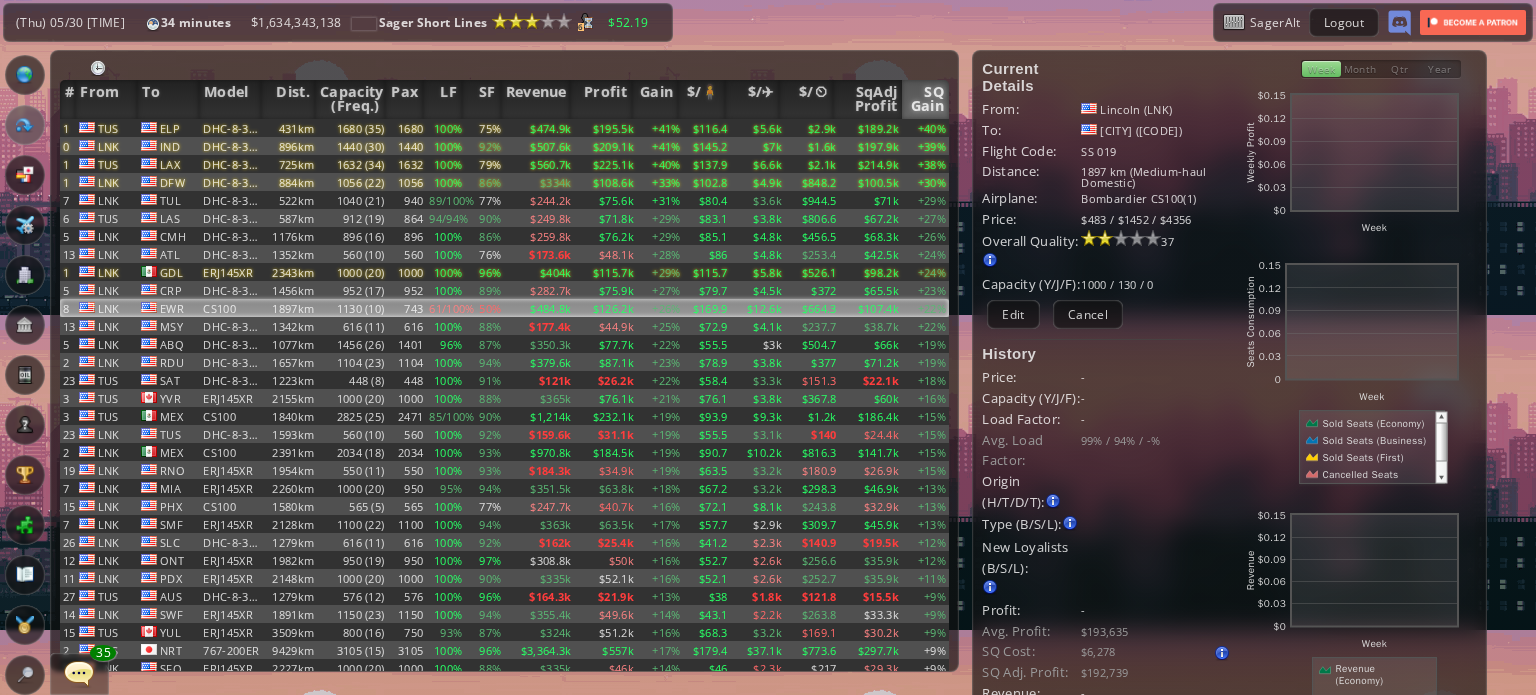 click on "SQ Gain" at bounding box center (925, 99) 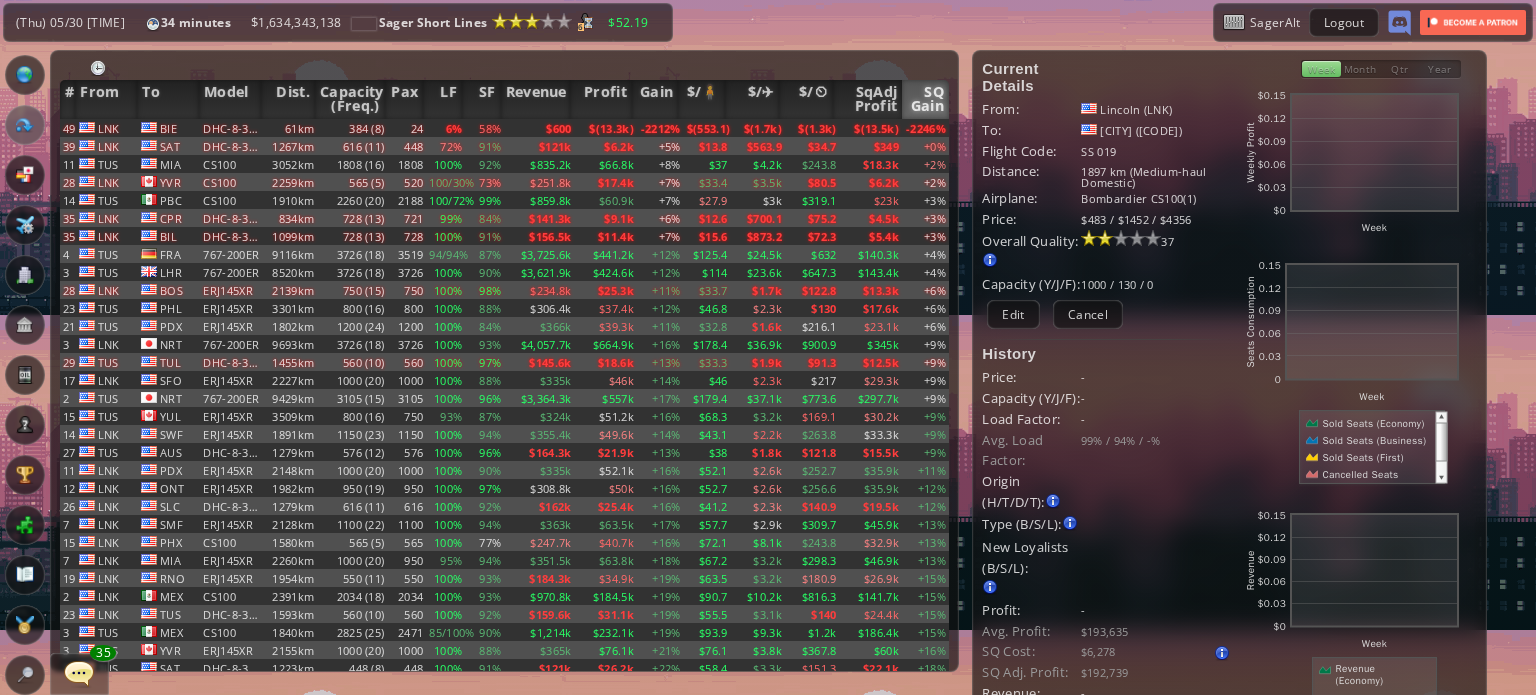 click on "SQ Gain" at bounding box center [925, 99] 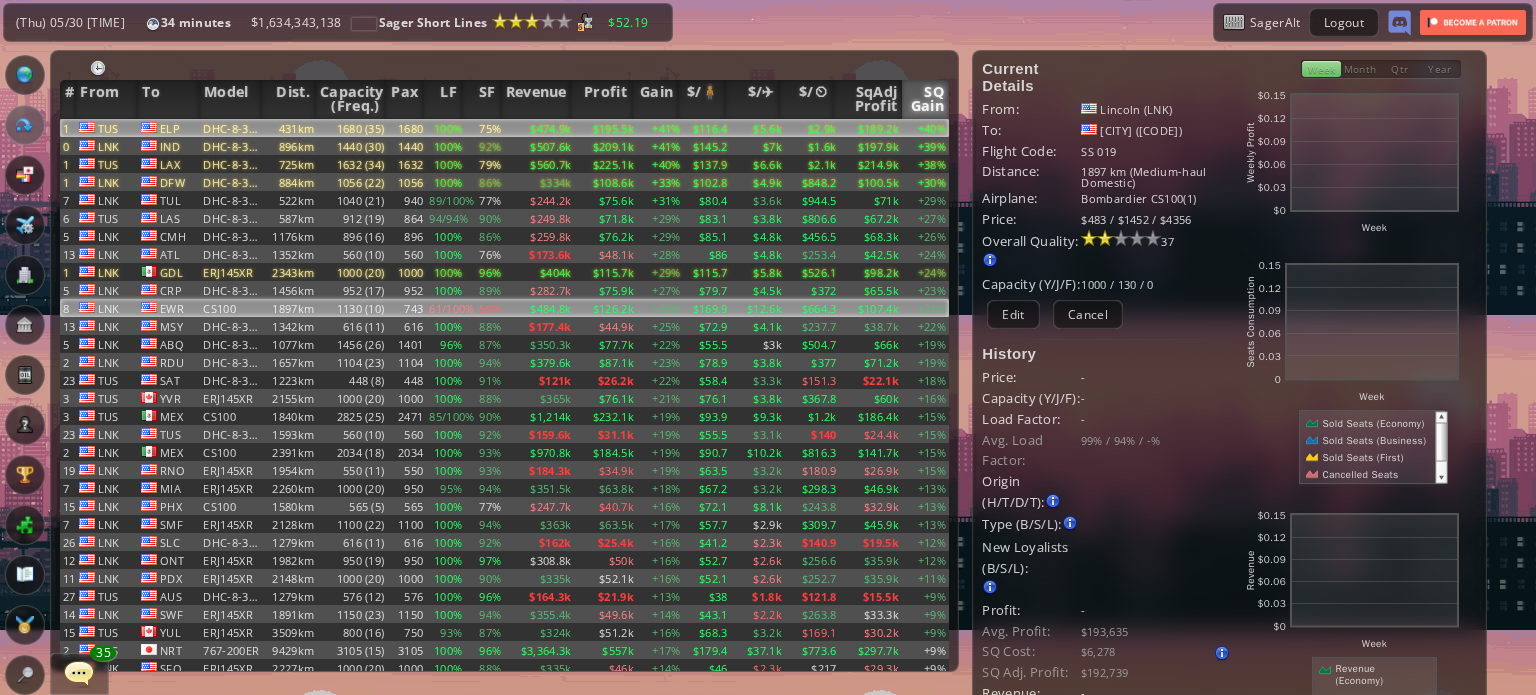 click on "$5.6k" at bounding box center (758, 128) 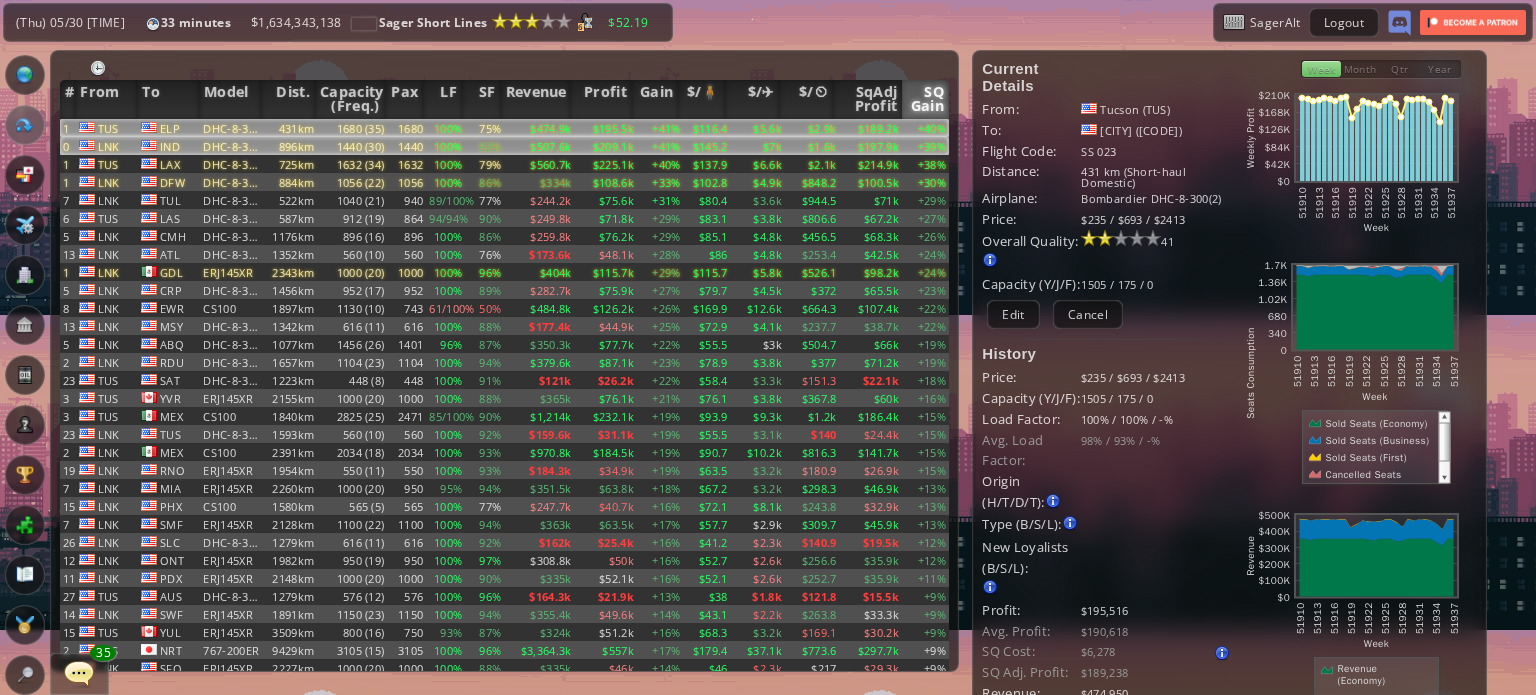 click on "$7k" at bounding box center (758, 128) 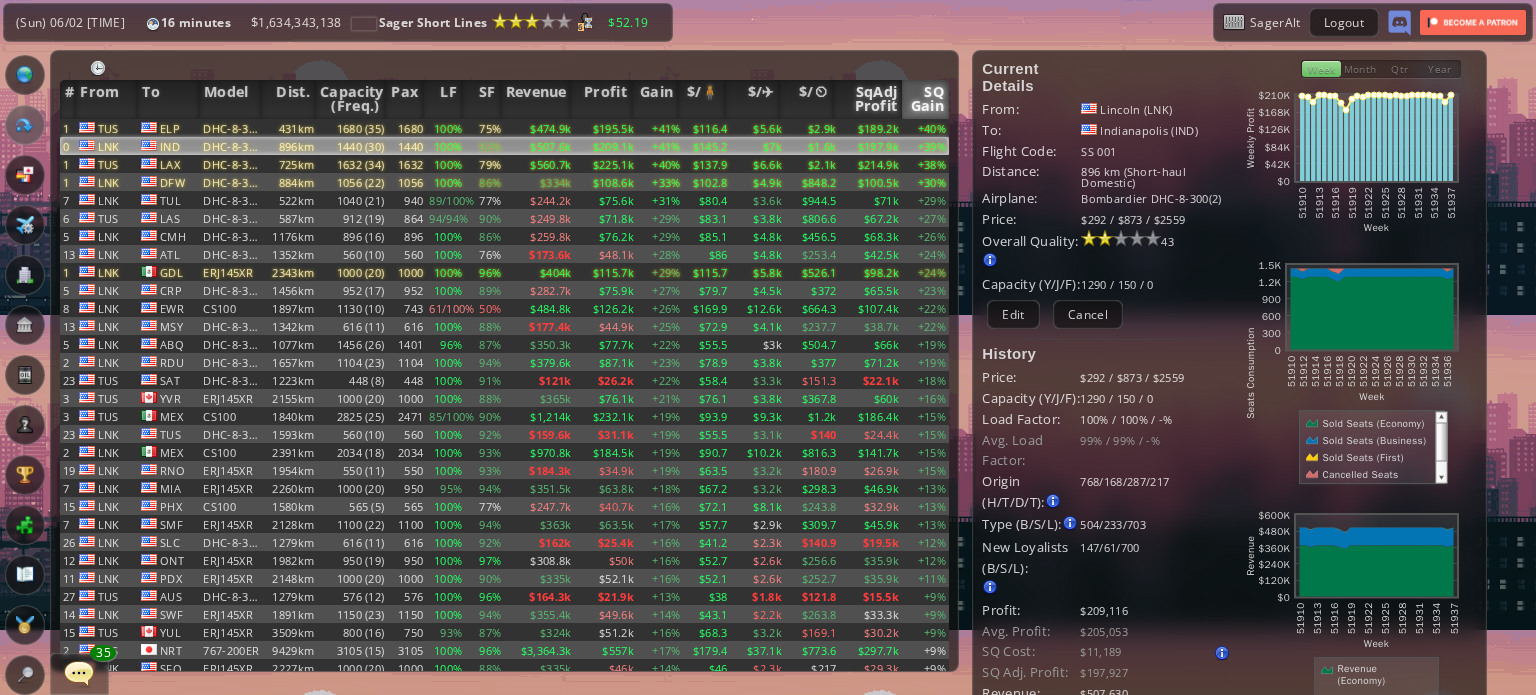 click on "SqAdj Profit" at bounding box center [868, 99] 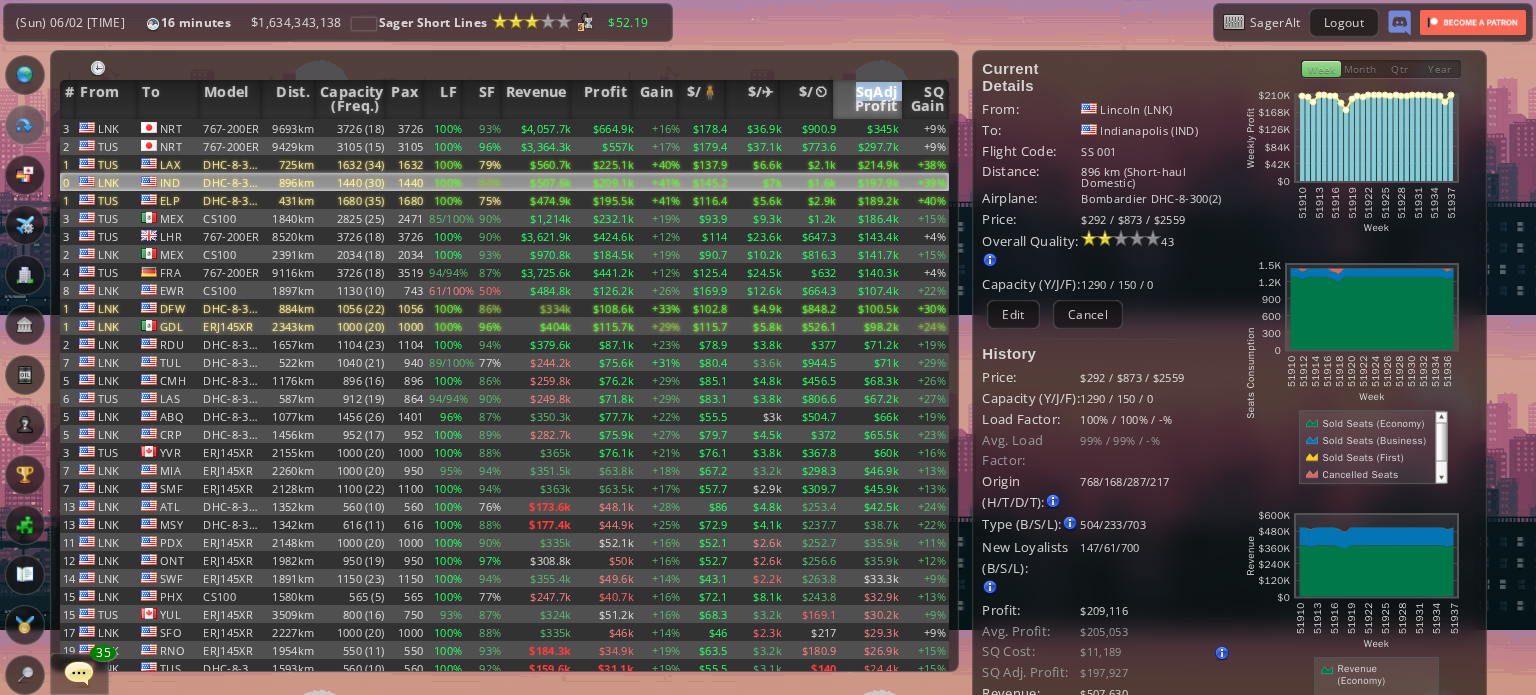 click on "SqAdj Profit" at bounding box center [868, 99] 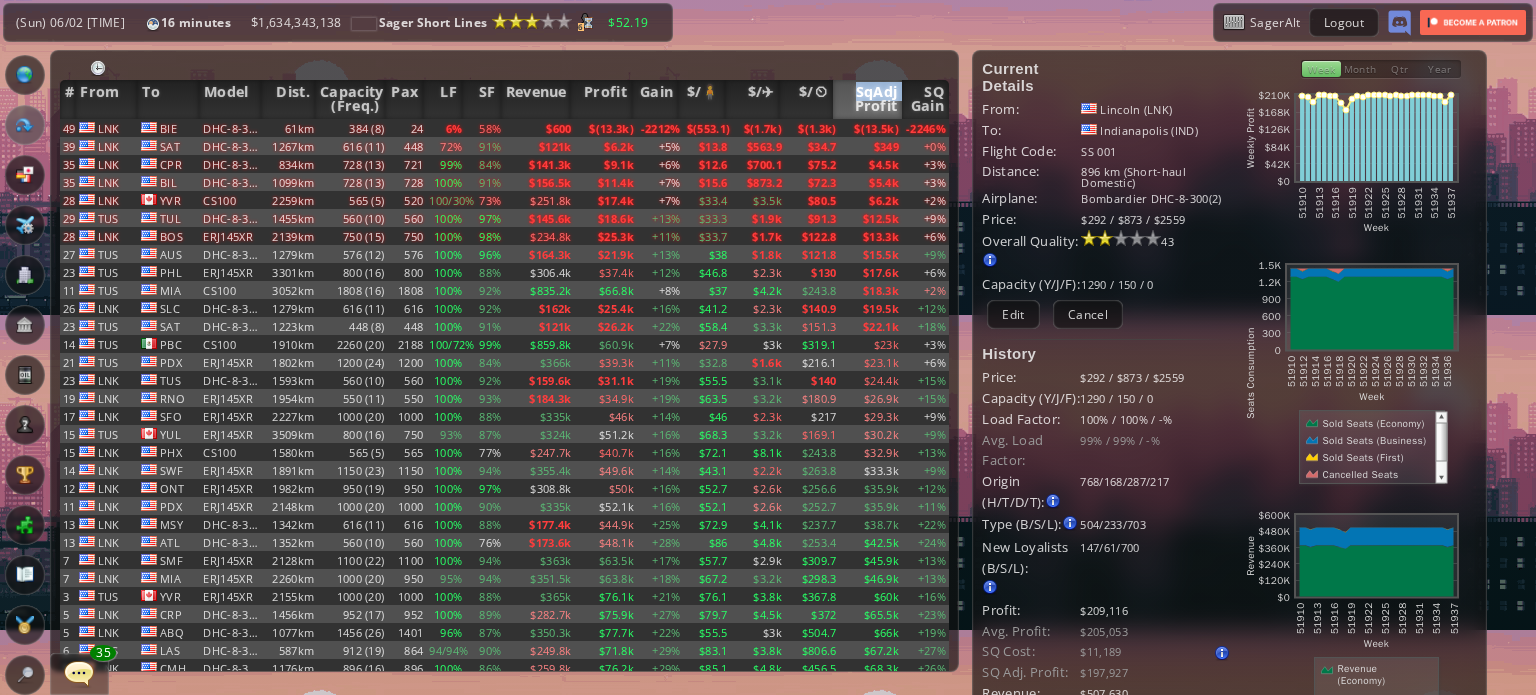 click on "SqAdj Profit" at bounding box center (868, 99) 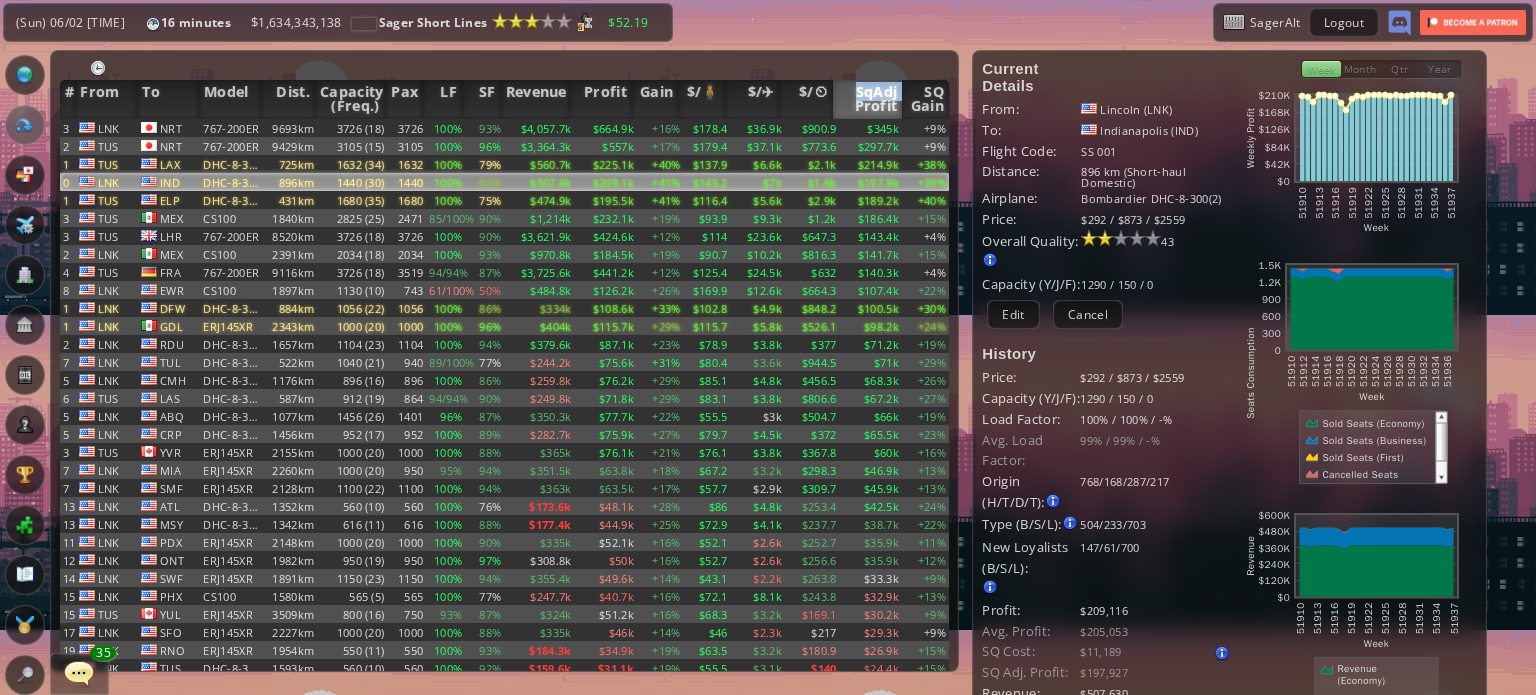 click on "SqAdj Profit" at bounding box center (868, 99) 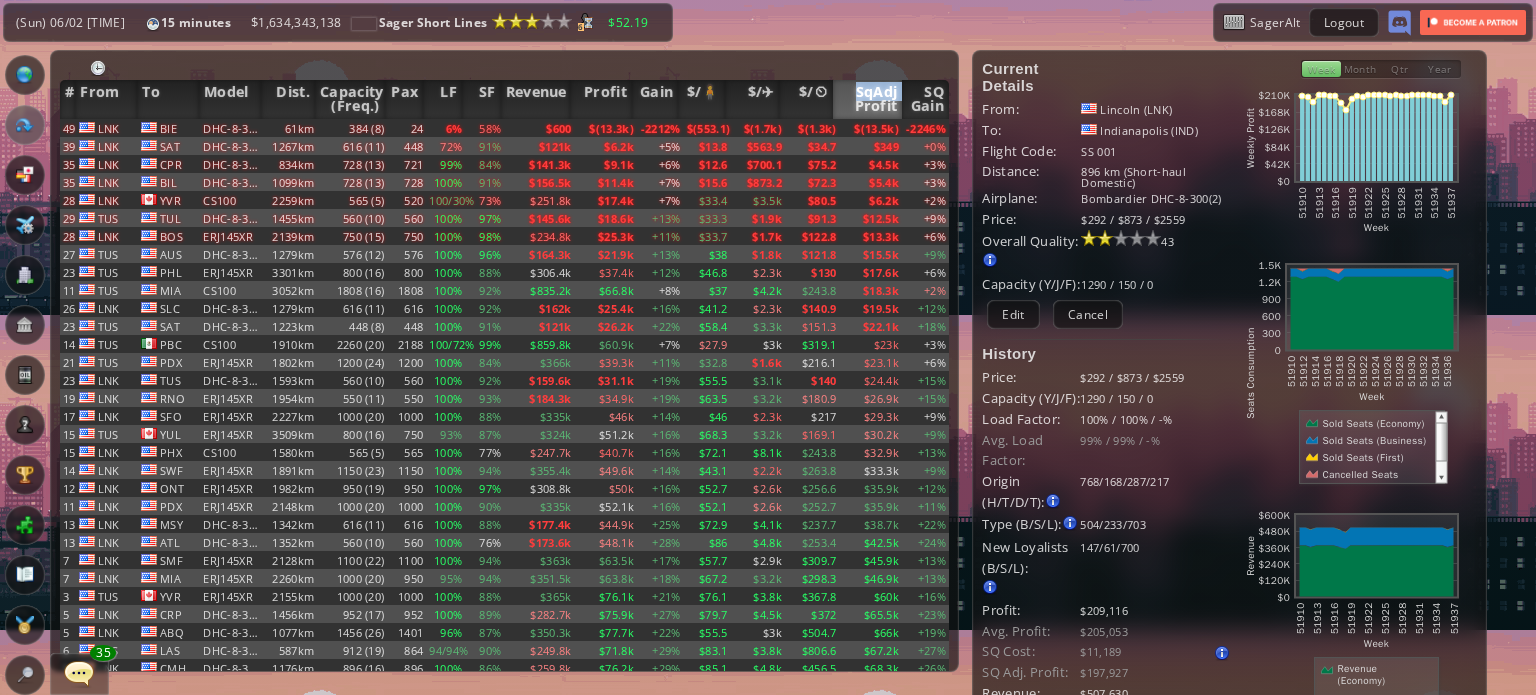 click on "SqAdj Profit" at bounding box center [868, 99] 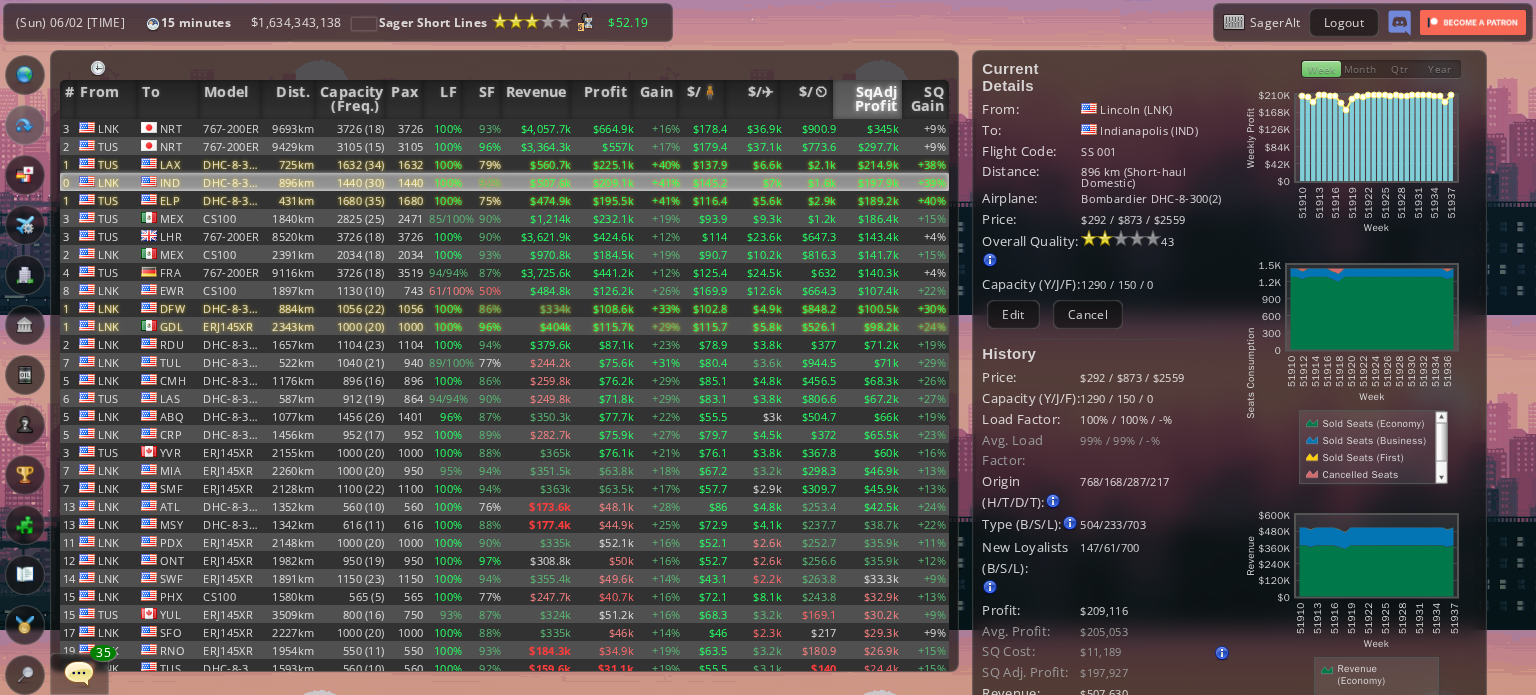 click at bounding box center (79, 673) 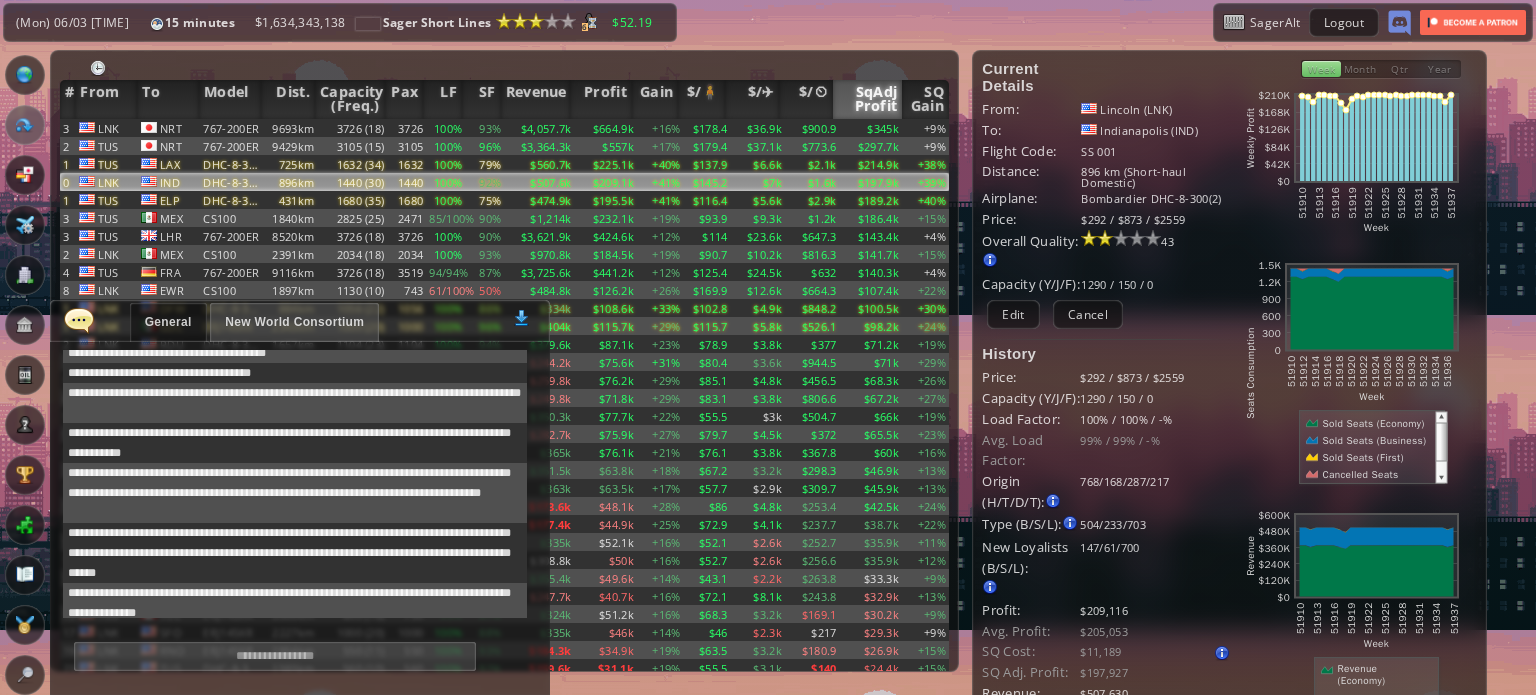 scroll, scrollTop: 378, scrollLeft: 0, axis: vertical 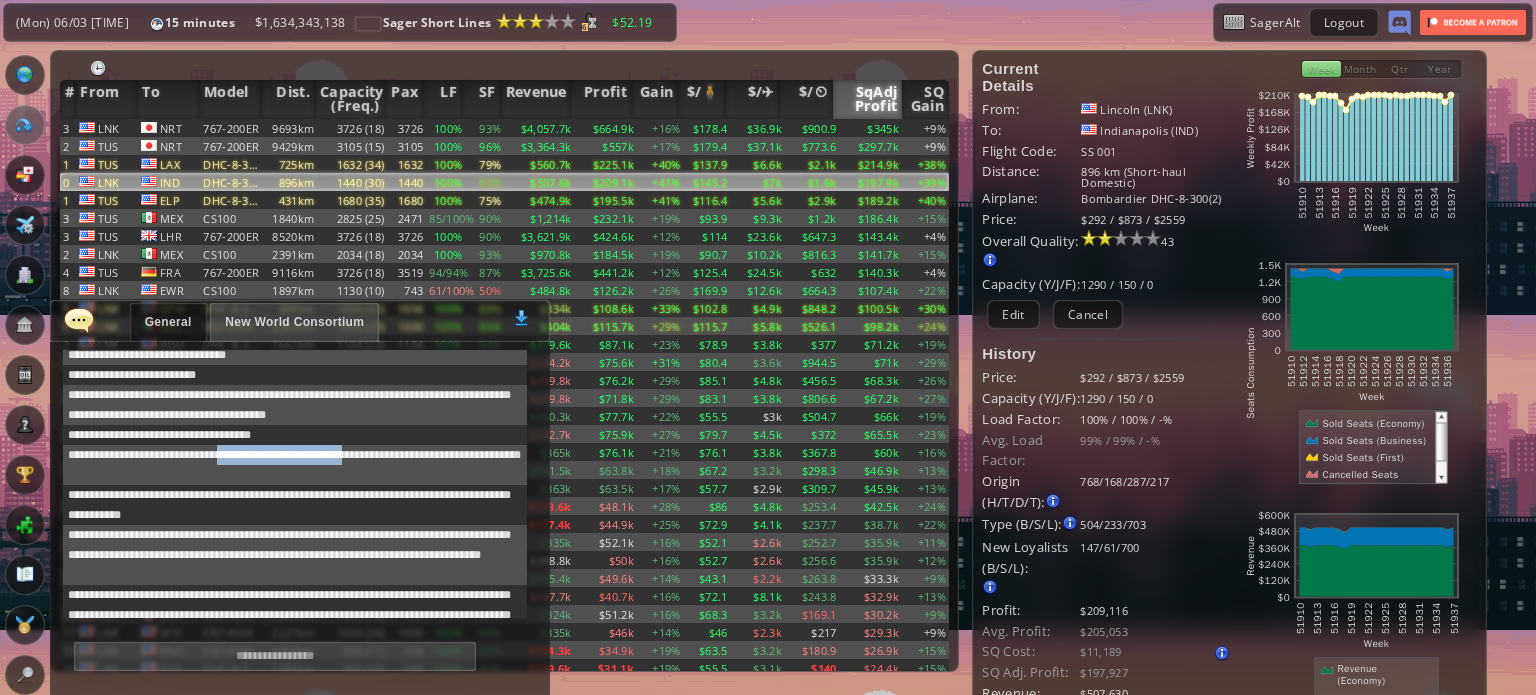 drag, startPoint x: 228, startPoint y: 447, endPoint x: 380, endPoint y: 465, distance: 153.06207 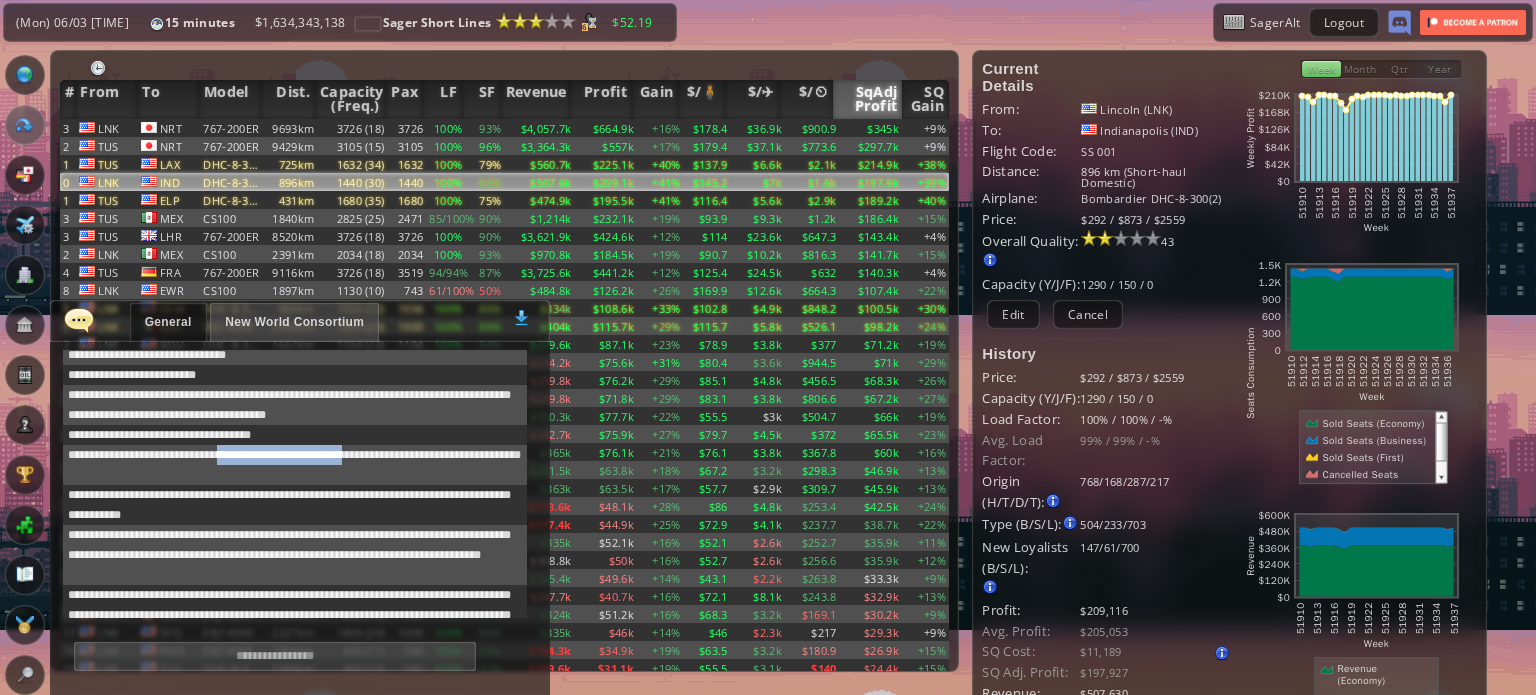 click on "**********" at bounding box center [295, 465] 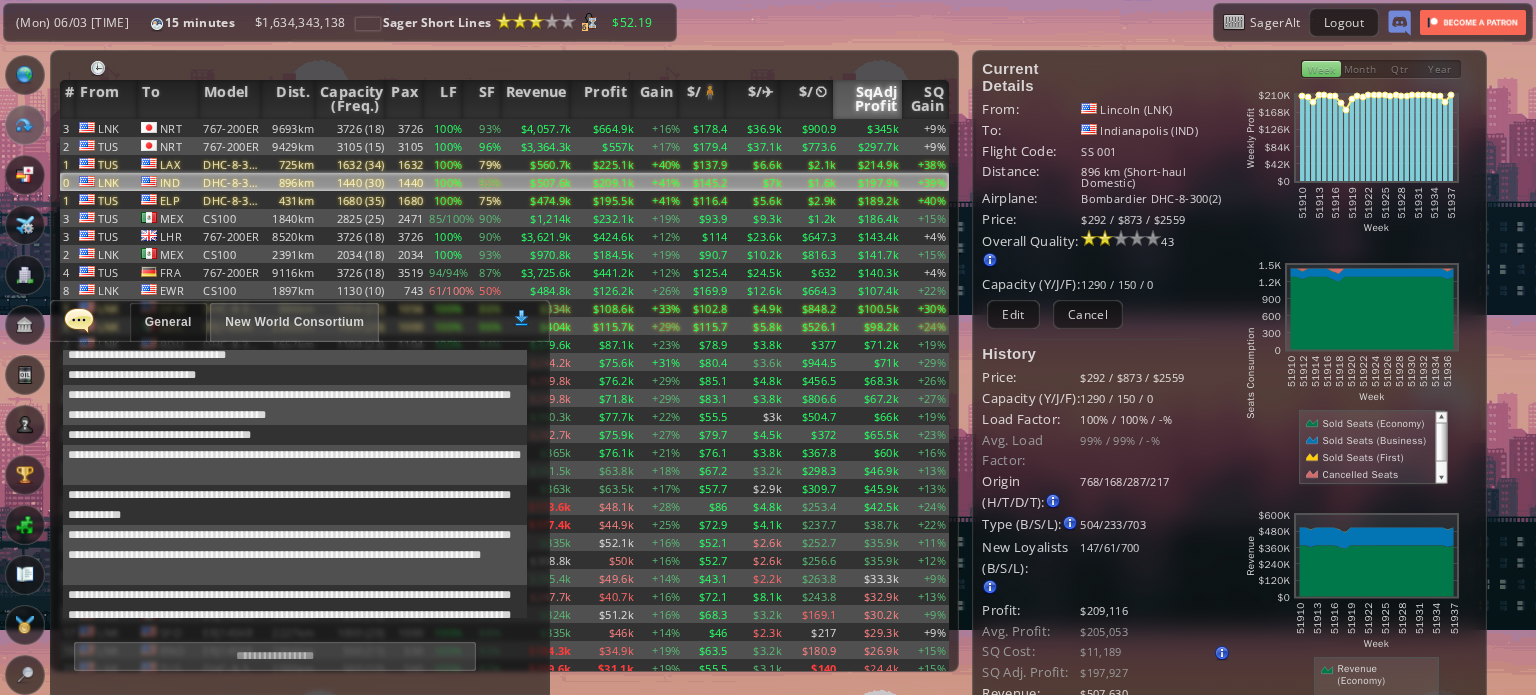 click on "**********" at bounding box center (295, 465) 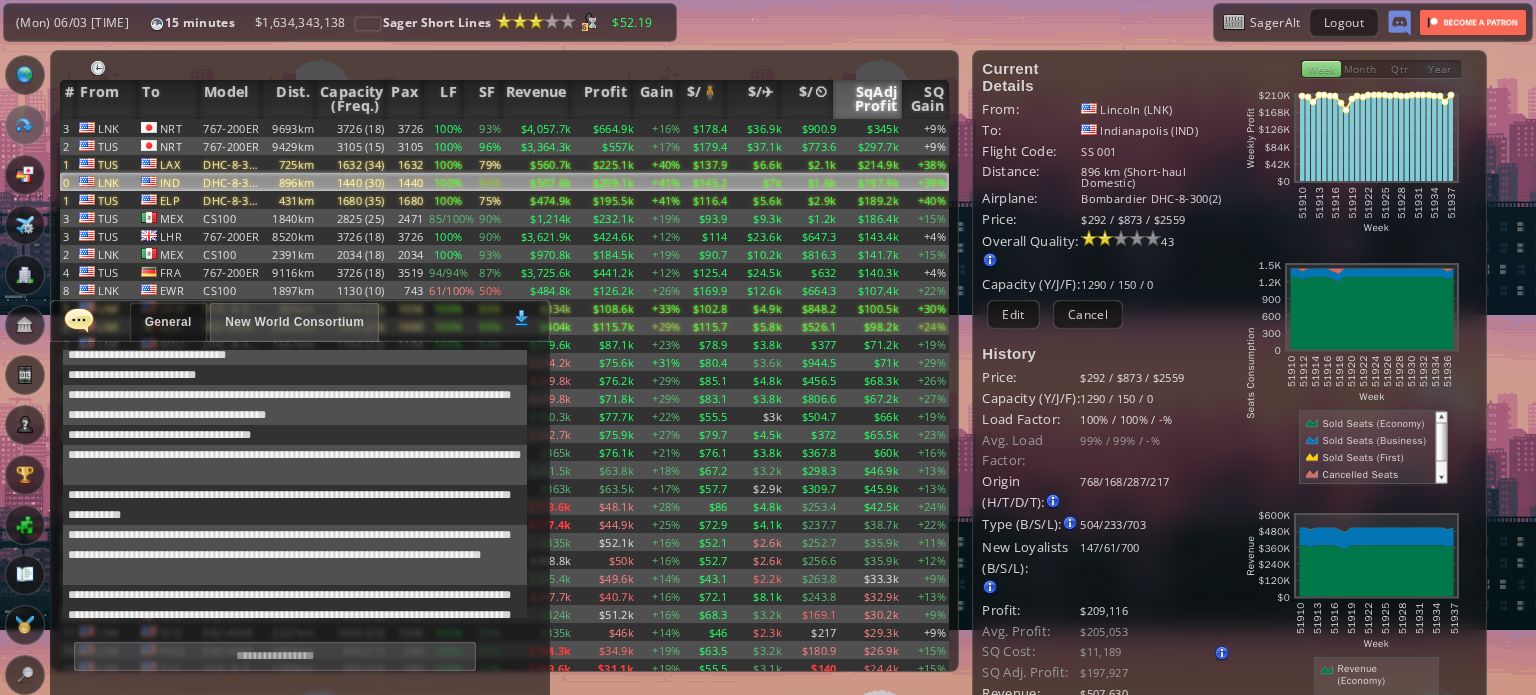 click on "New World Consortium" at bounding box center [294, 322] 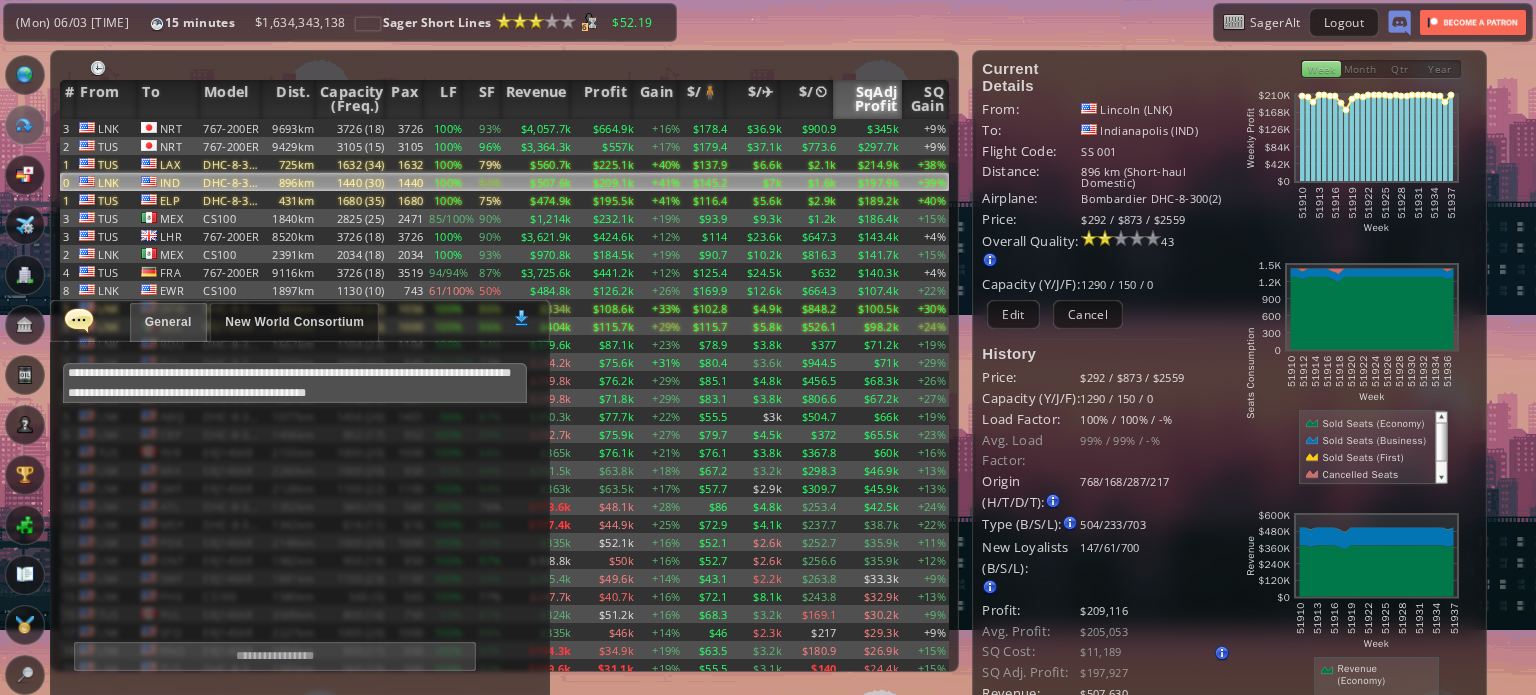 click on "General
New World Consortium
0" at bounding box center [300, 321] 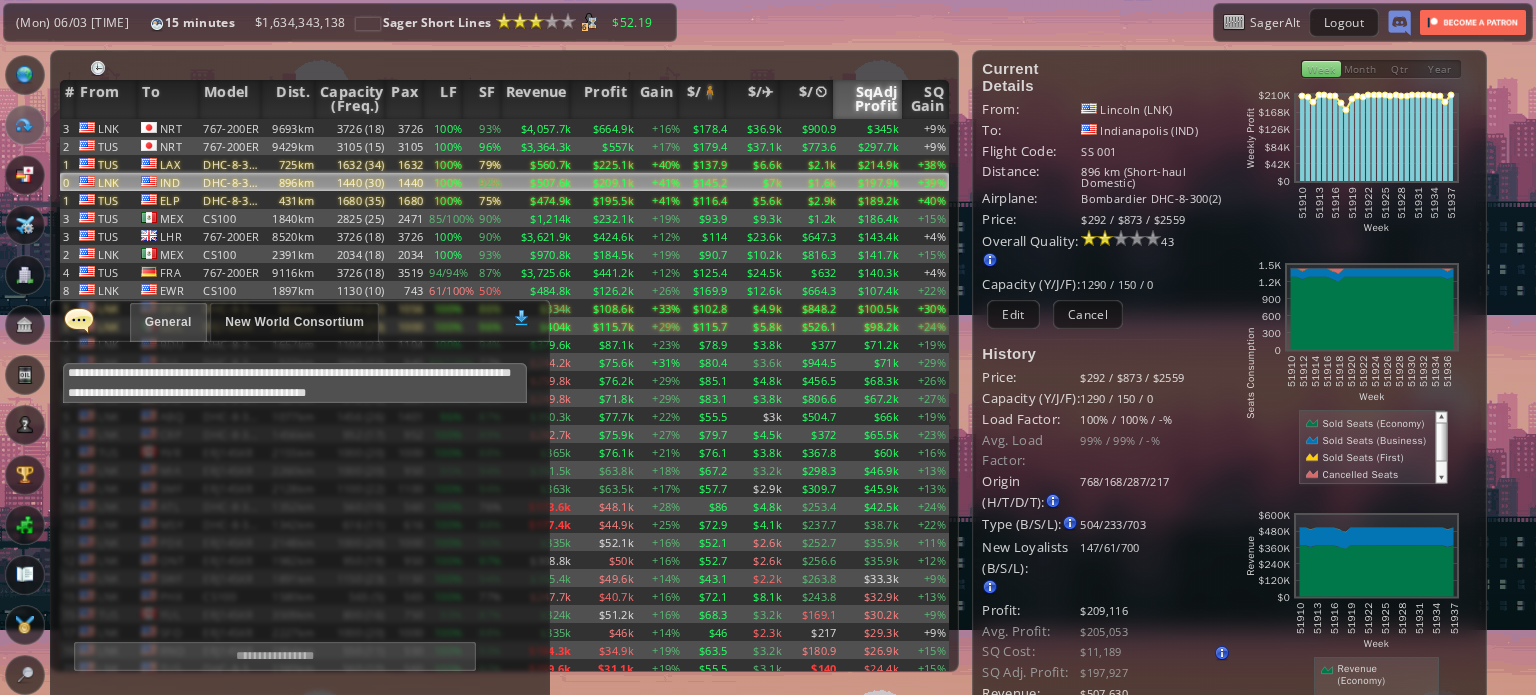 click at bounding box center (79, 320) 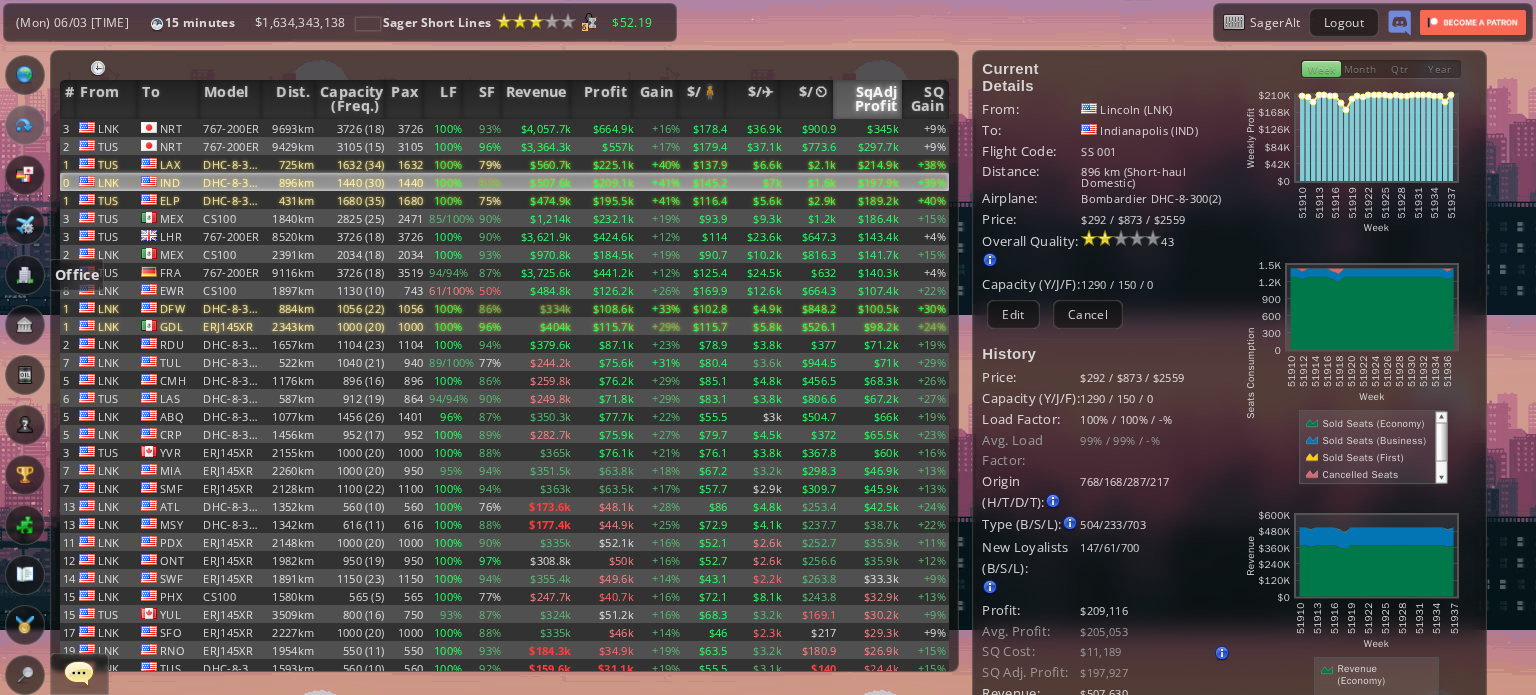 click at bounding box center [25, 275] 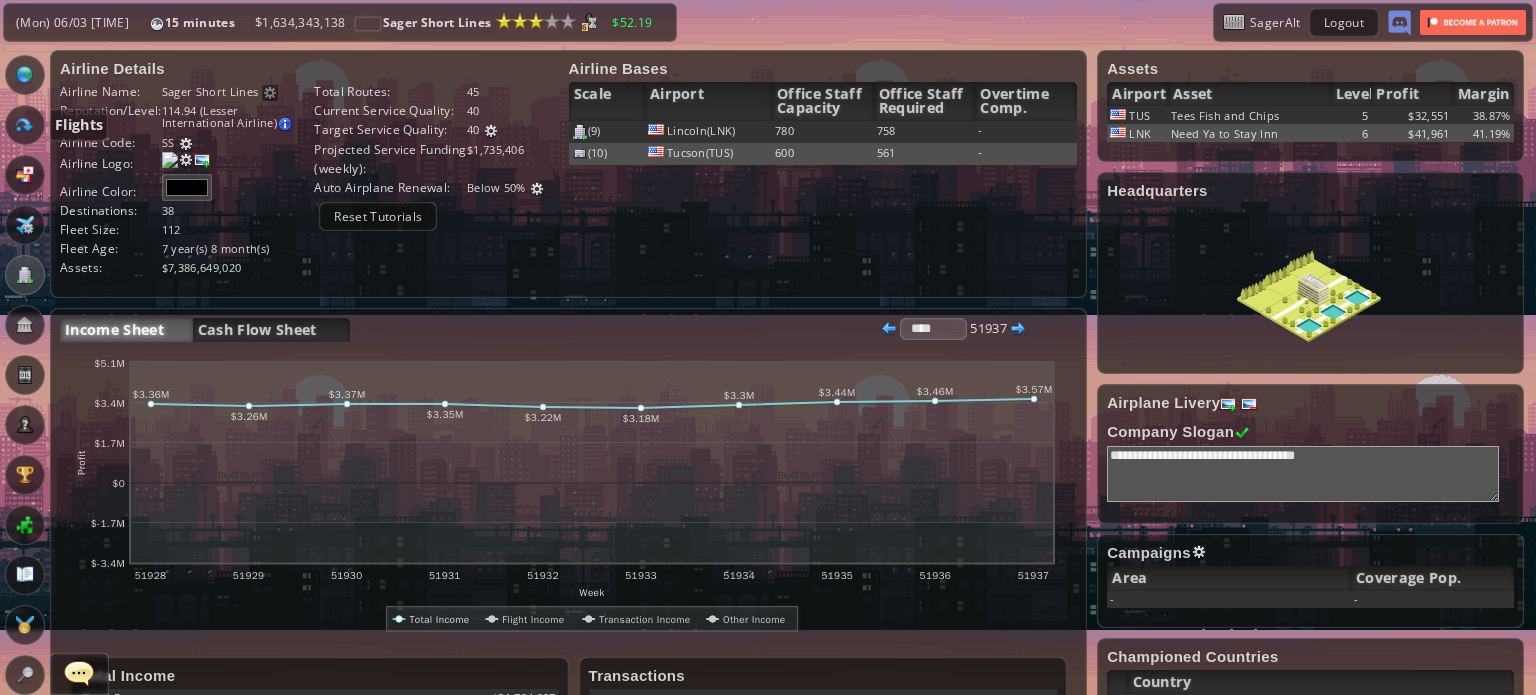 click at bounding box center [25, 125] 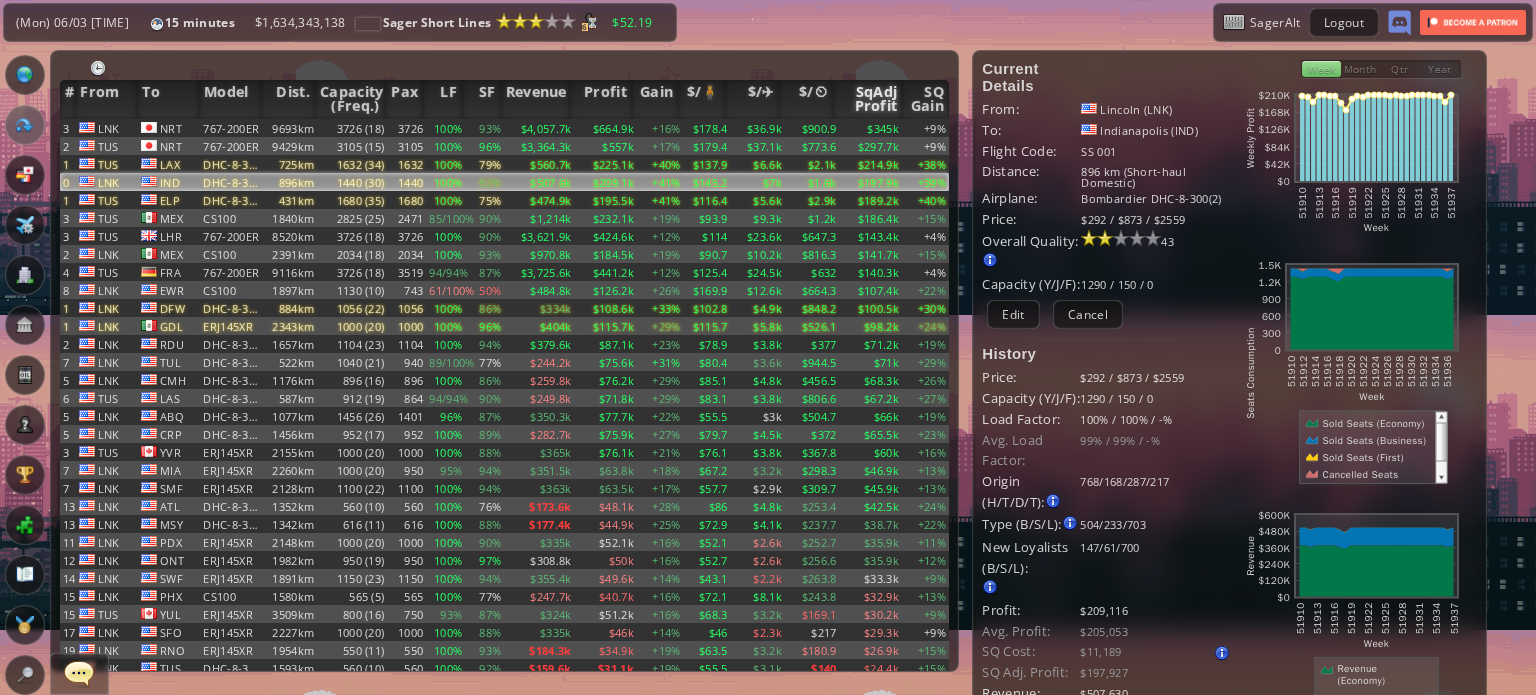 click on "SqAdj Profit" at bounding box center (868, 99) 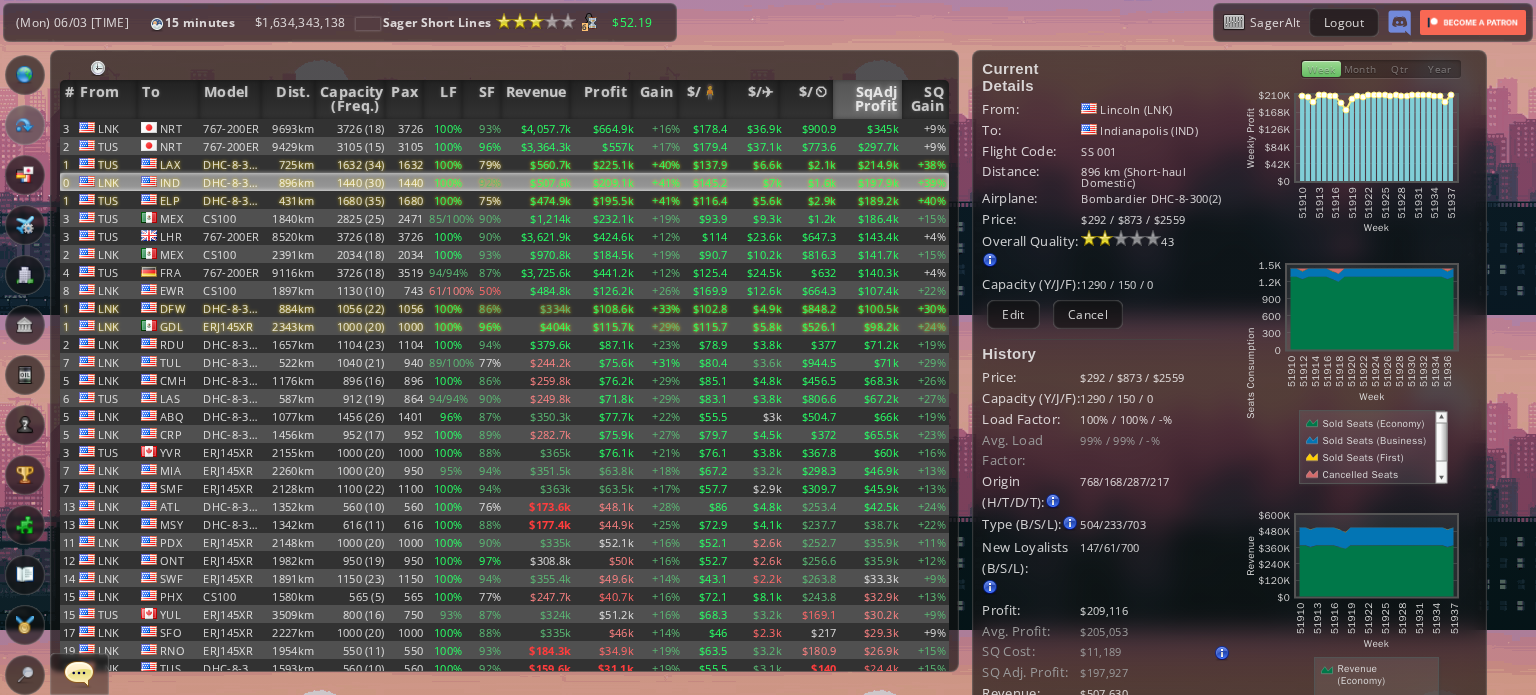 click on "SqAdj Profit" at bounding box center (868, 99) 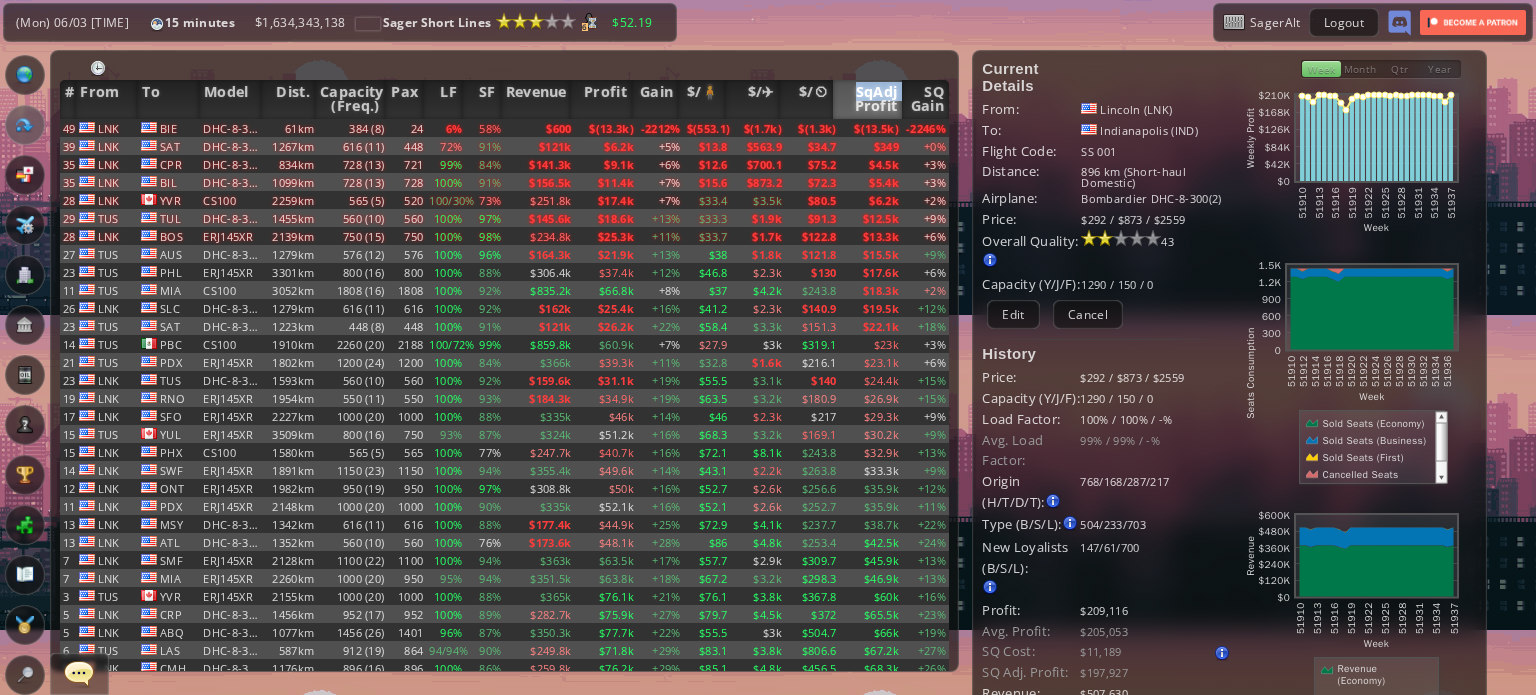 click on "SqAdj Profit" at bounding box center [868, 99] 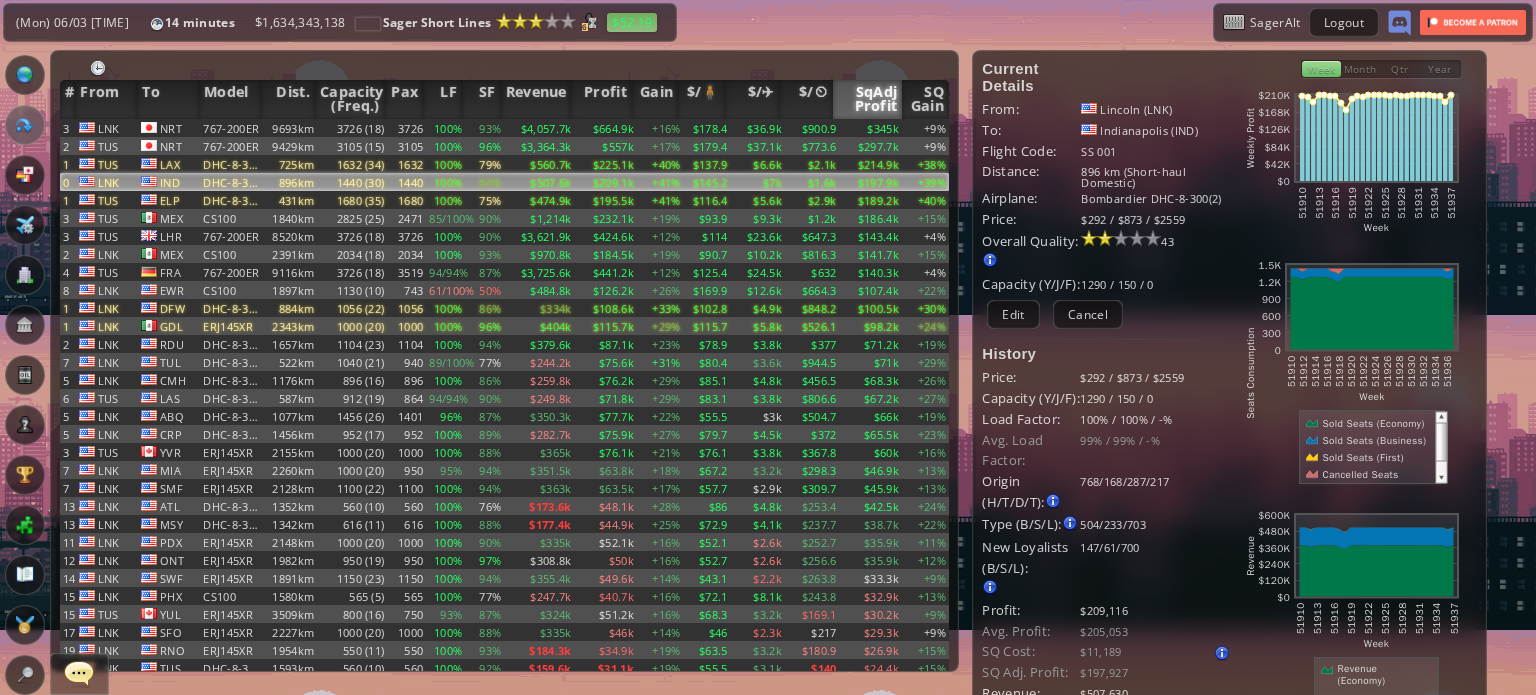 click on "$52.19" at bounding box center [632, 22] 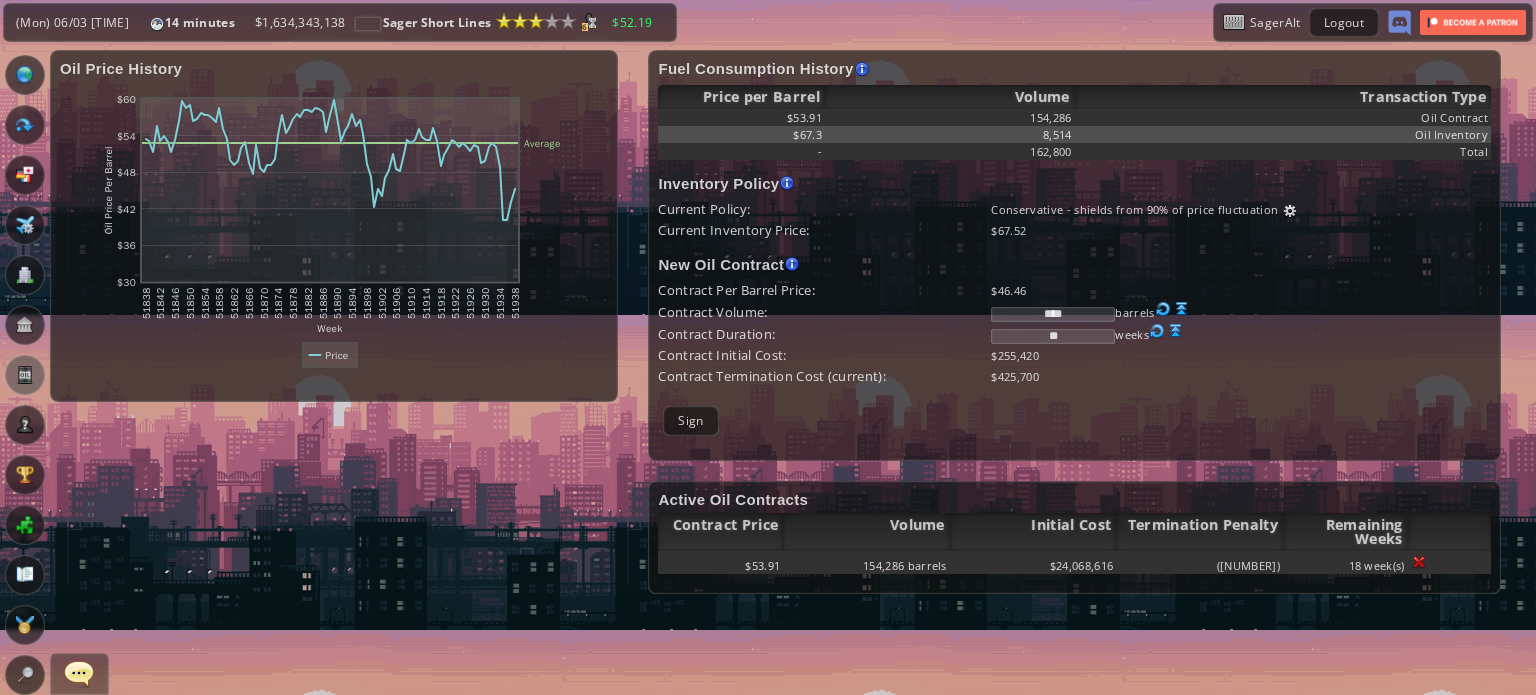click on "Flights" at bounding box center [25, 125] 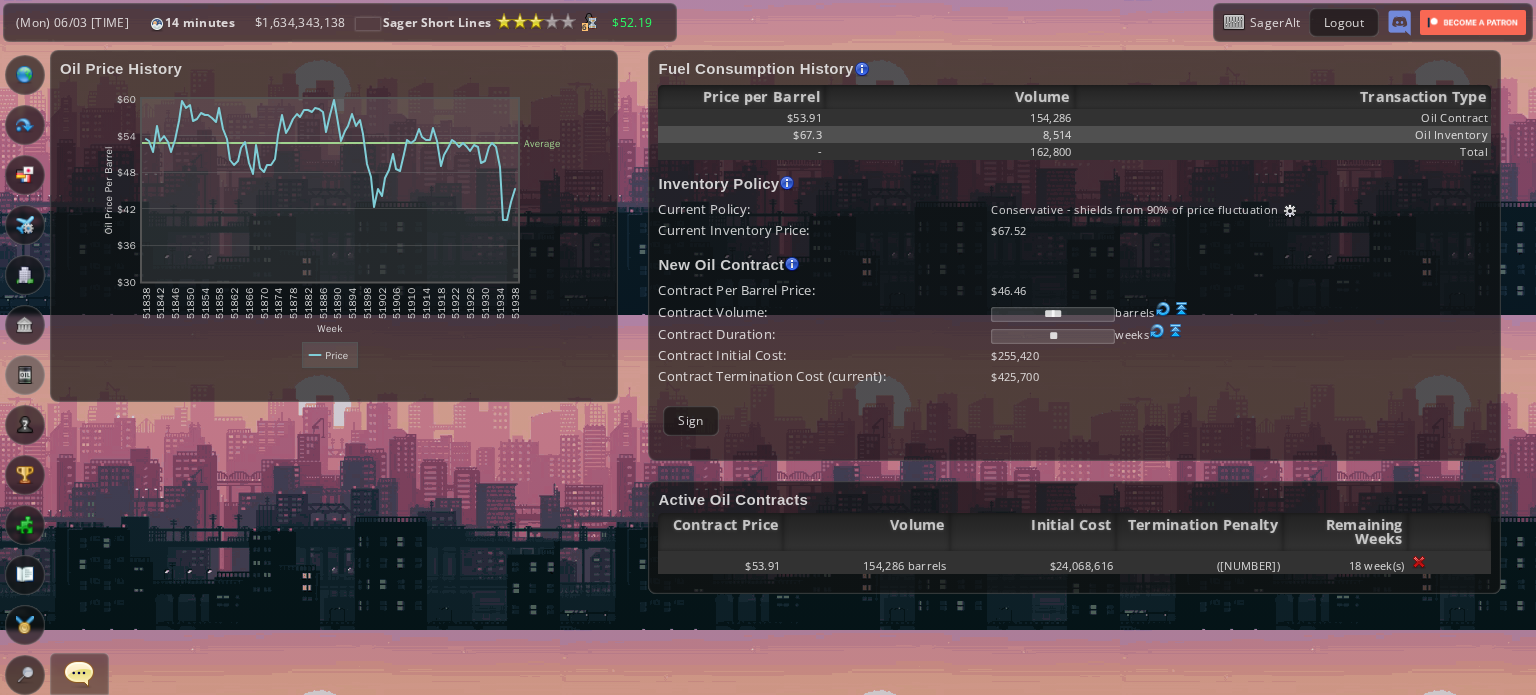 click at bounding box center [25, 75] 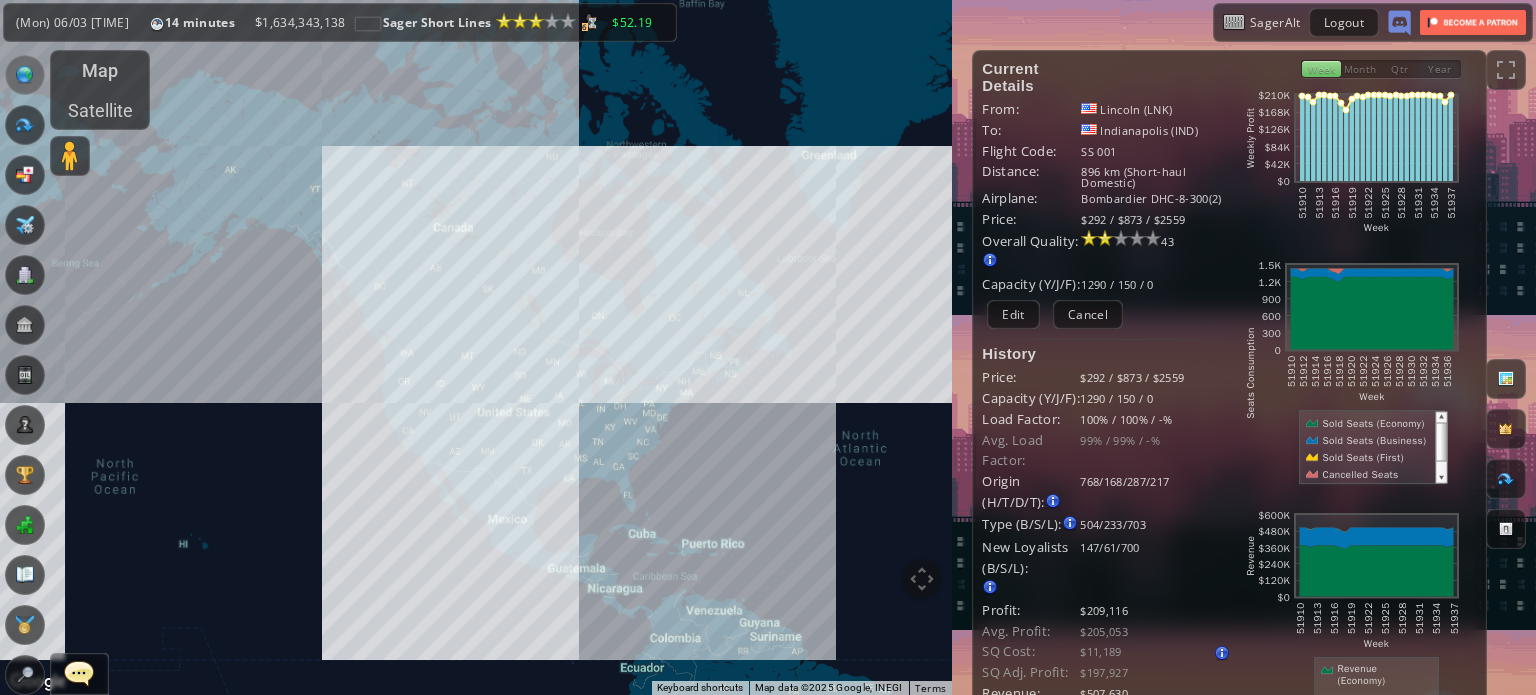 drag, startPoint x: 530, startPoint y: 540, endPoint x: 538, endPoint y: 451, distance: 89.358826 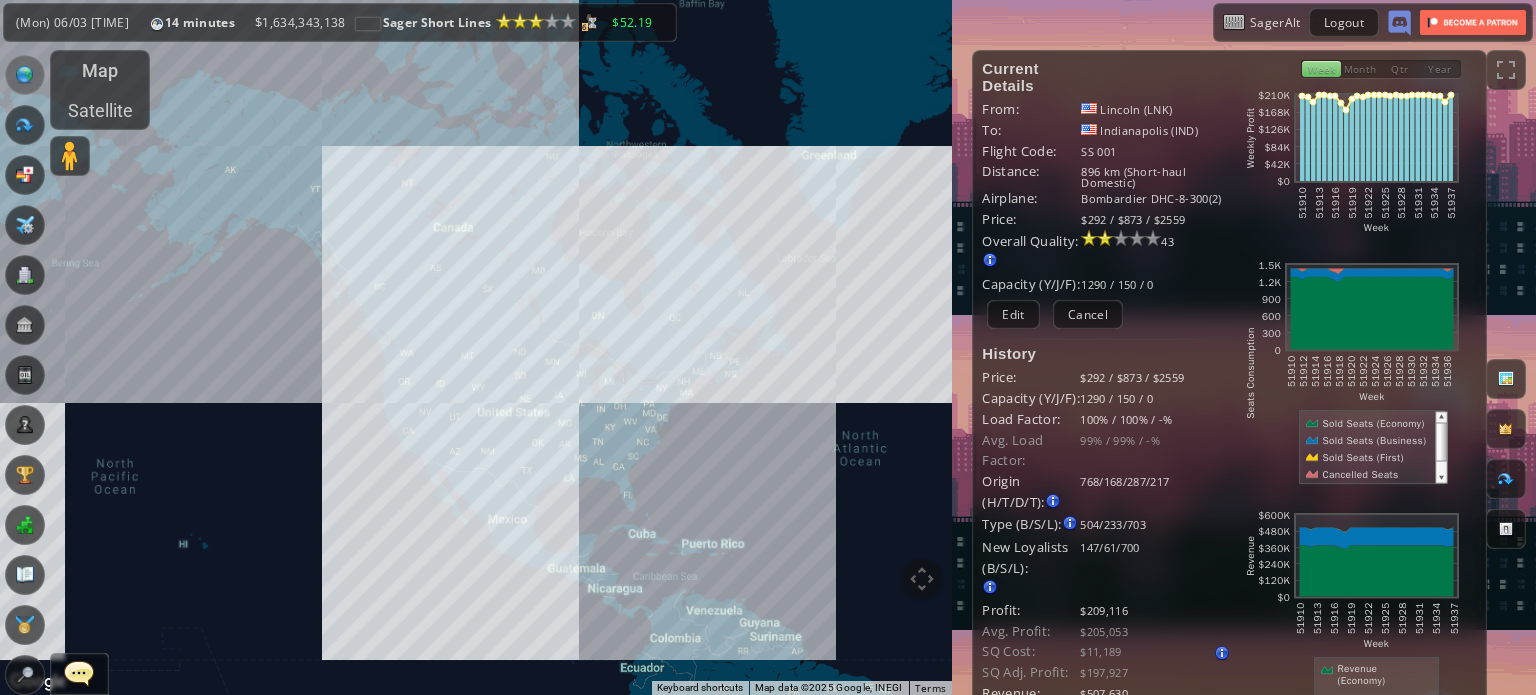 click on "To navigate, press the arrow keys." at bounding box center [476, 347] 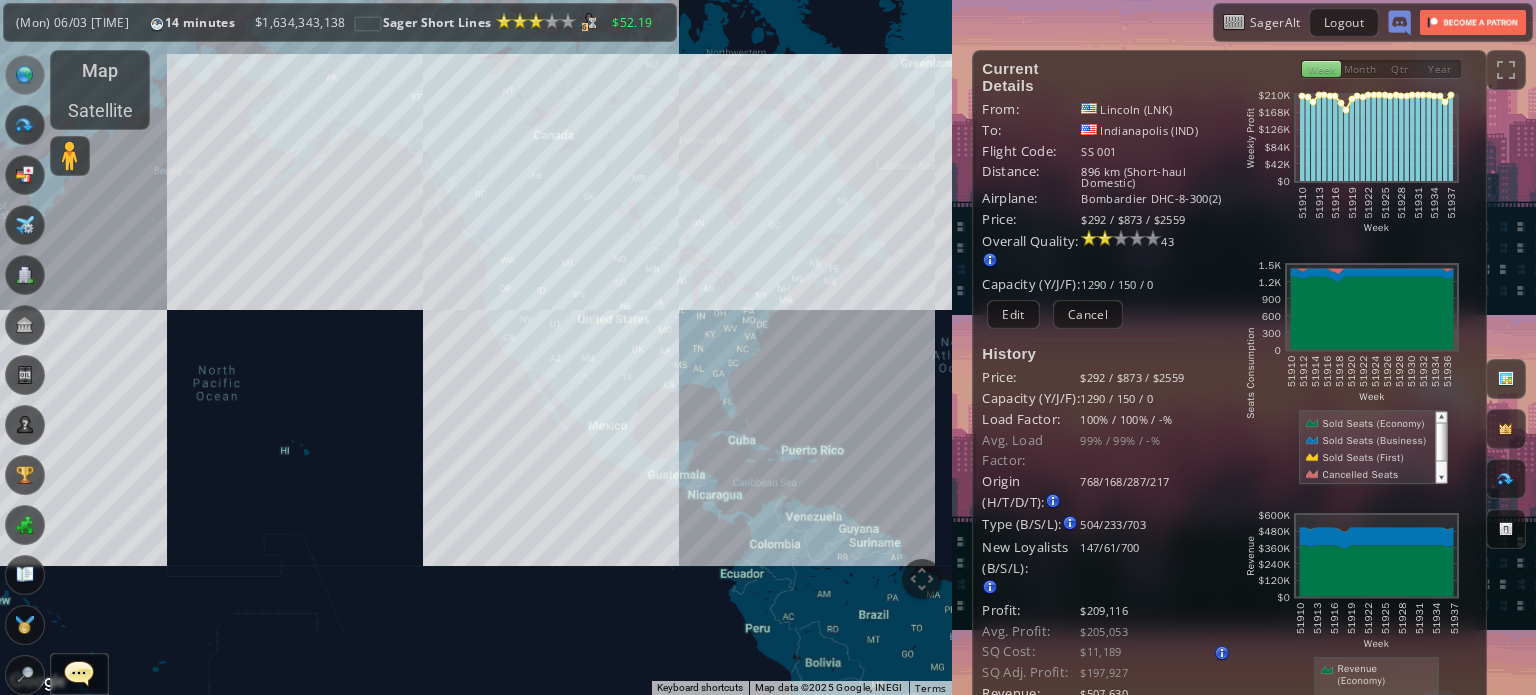 drag, startPoint x: 371, startPoint y: 489, endPoint x: 500, endPoint y: 382, distance: 167.60072 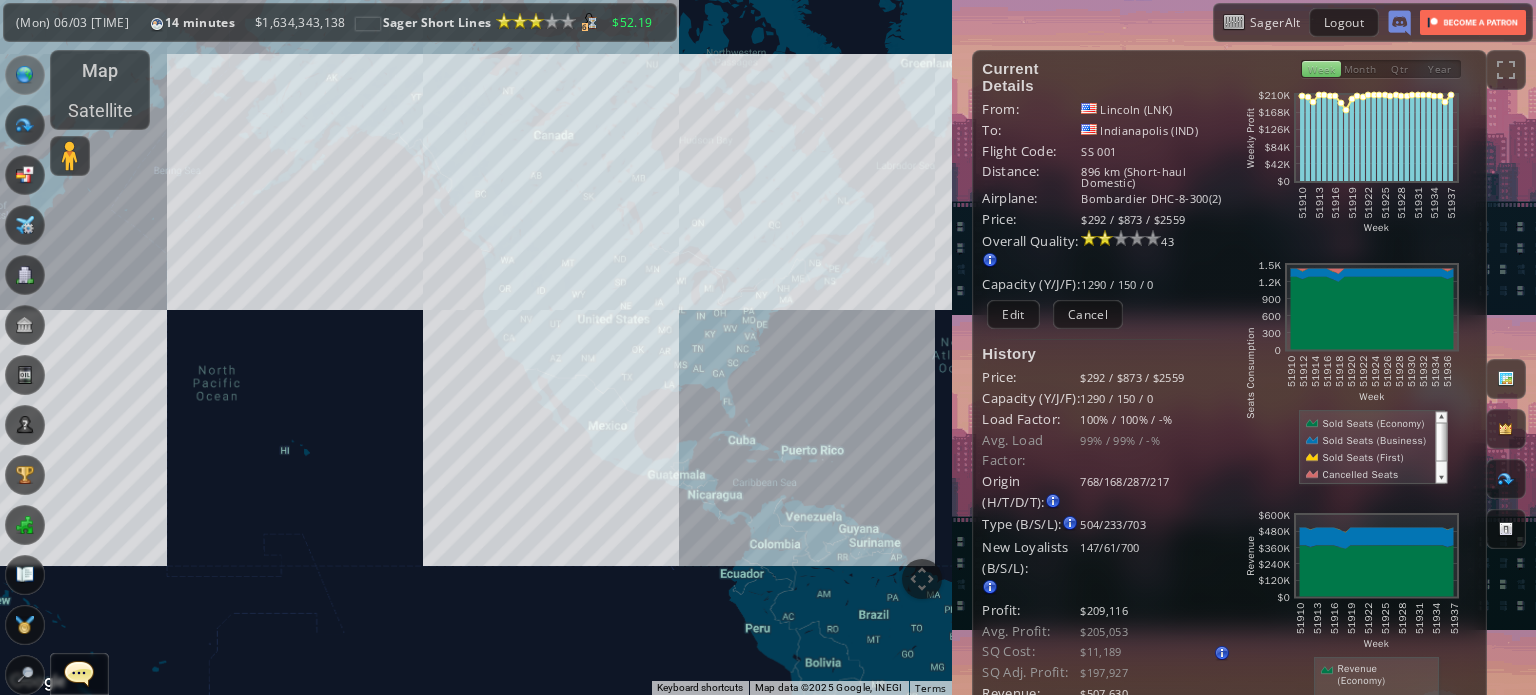 click on "To navigate, press the arrow keys." at bounding box center (476, 347) 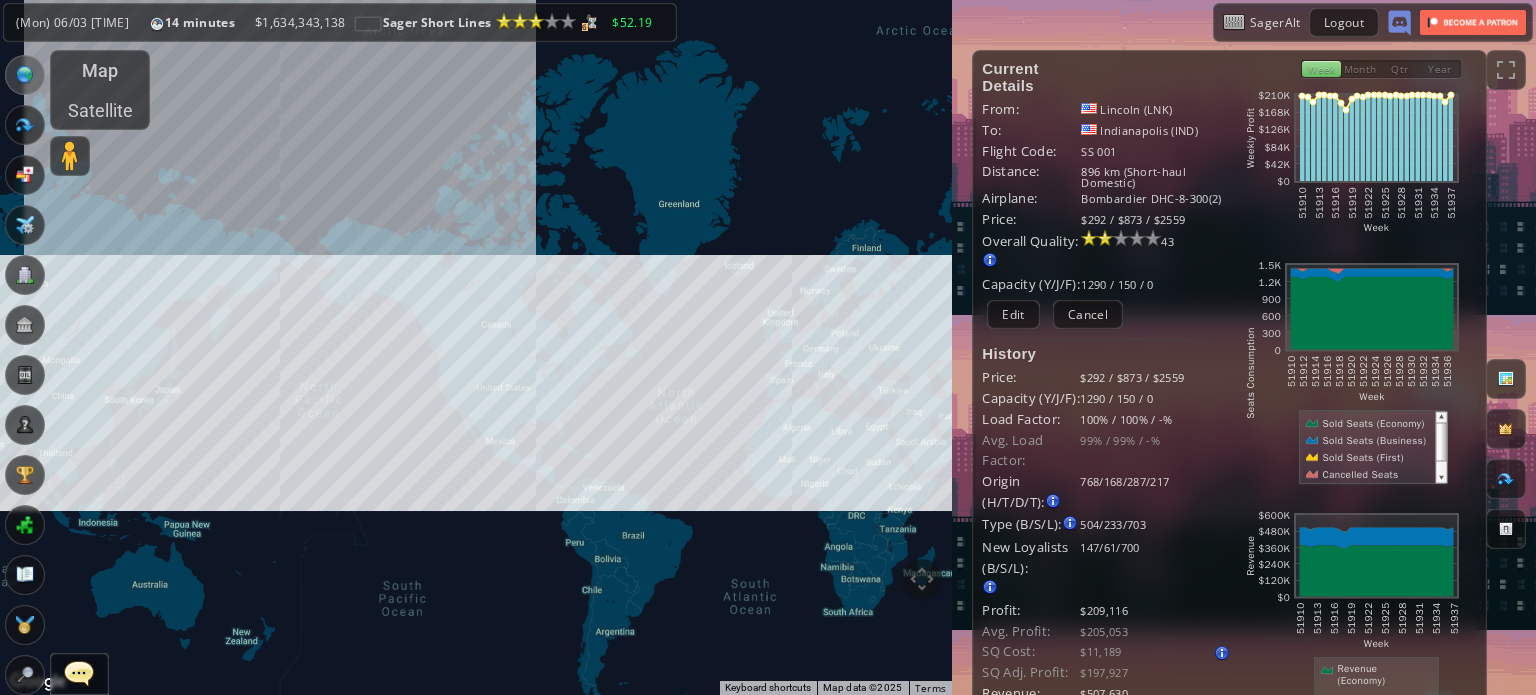 drag, startPoint x: 539, startPoint y: 430, endPoint x: 433, endPoint y: 499, distance: 126.47925 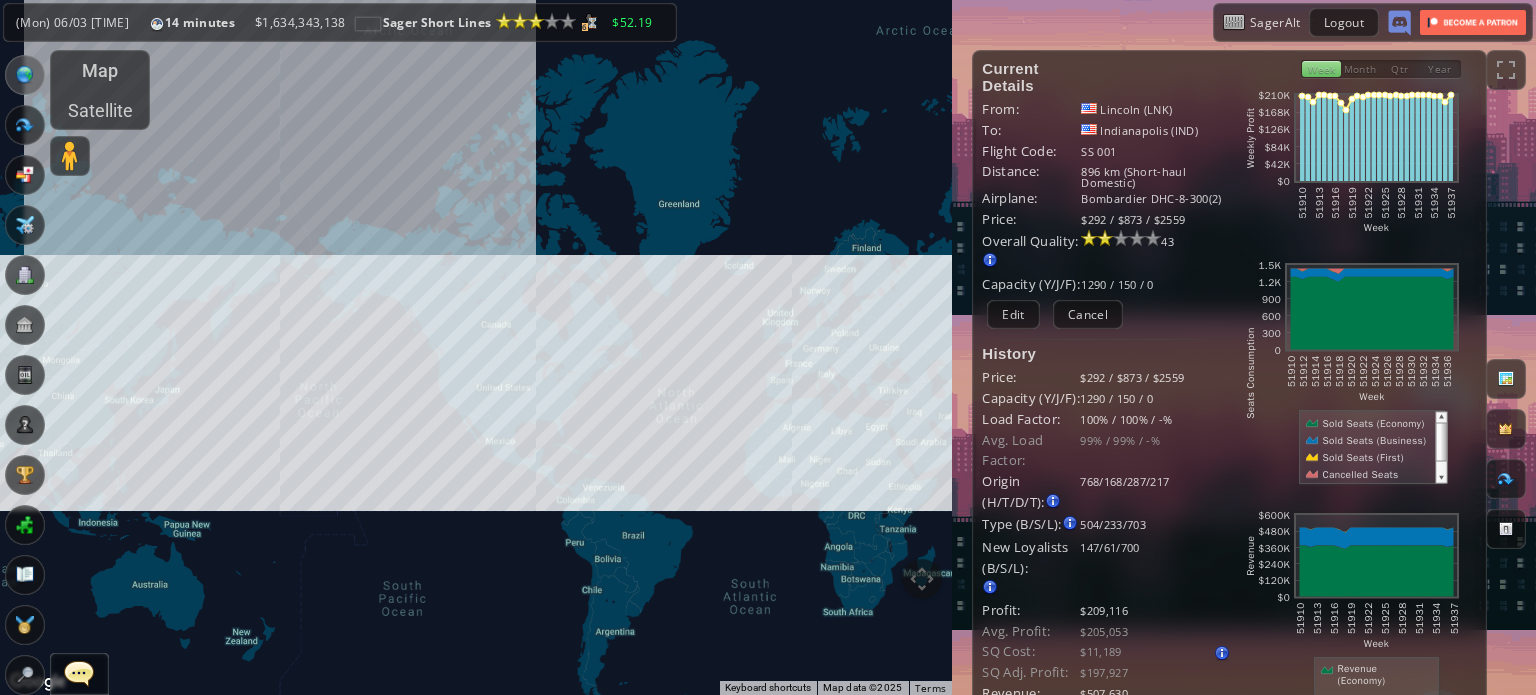 click on "To navigate, press the arrow keys." at bounding box center (476, 347) 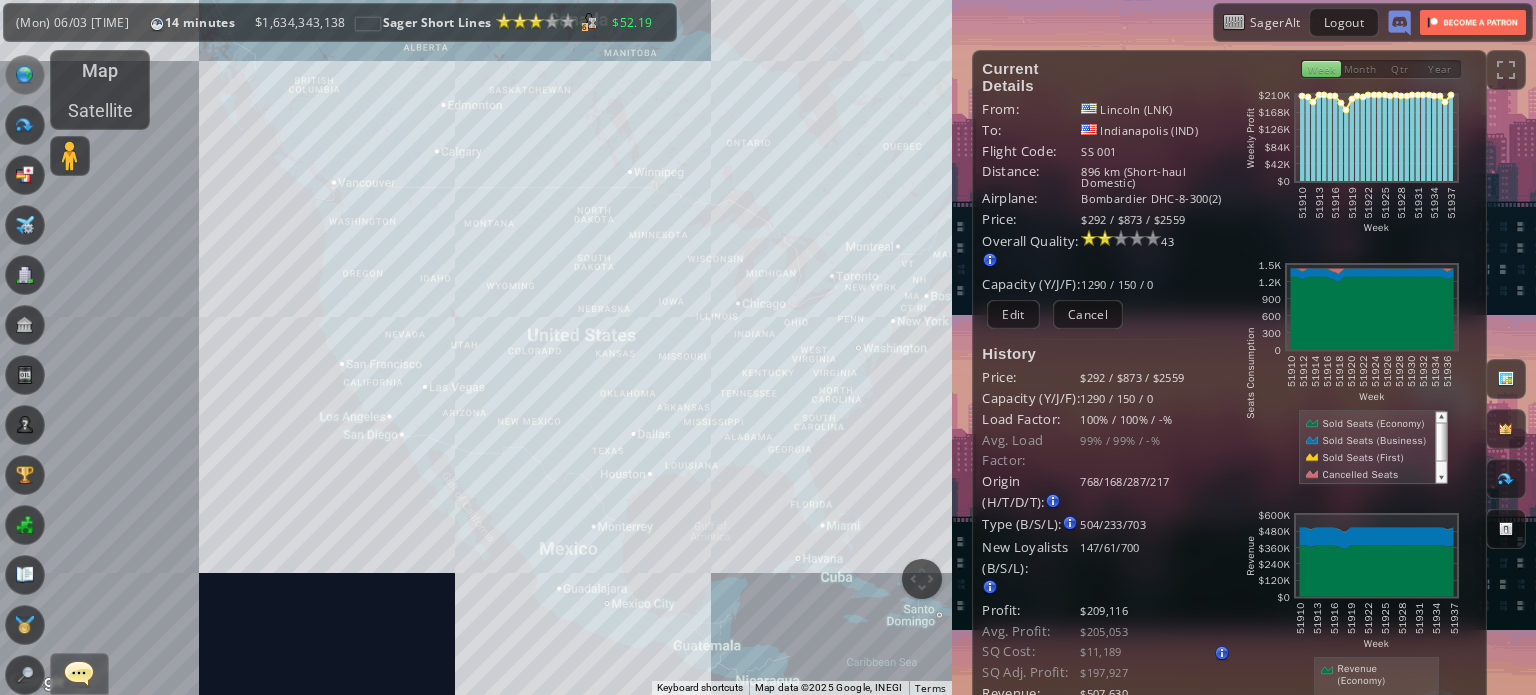 click on "To navigate, press the arrow keys." at bounding box center (476, 347) 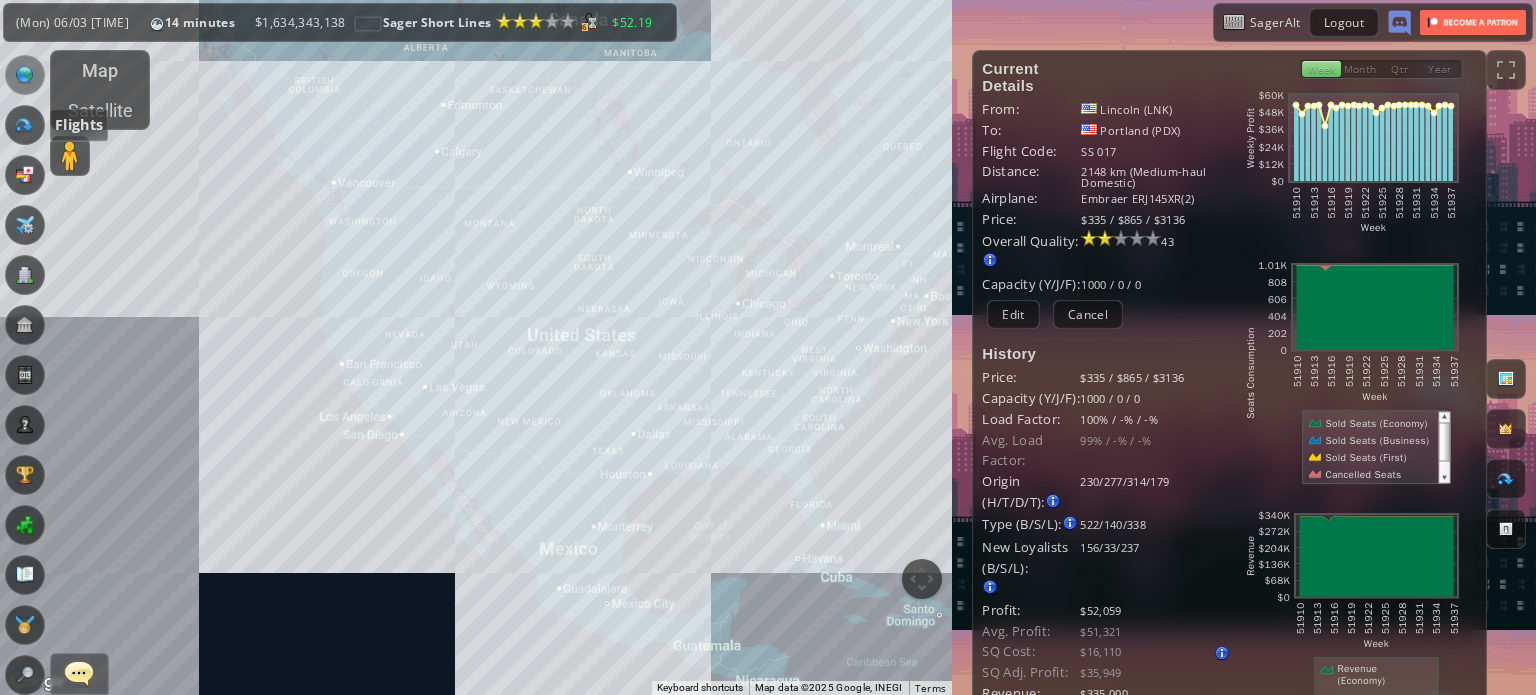 click at bounding box center [25, 125] 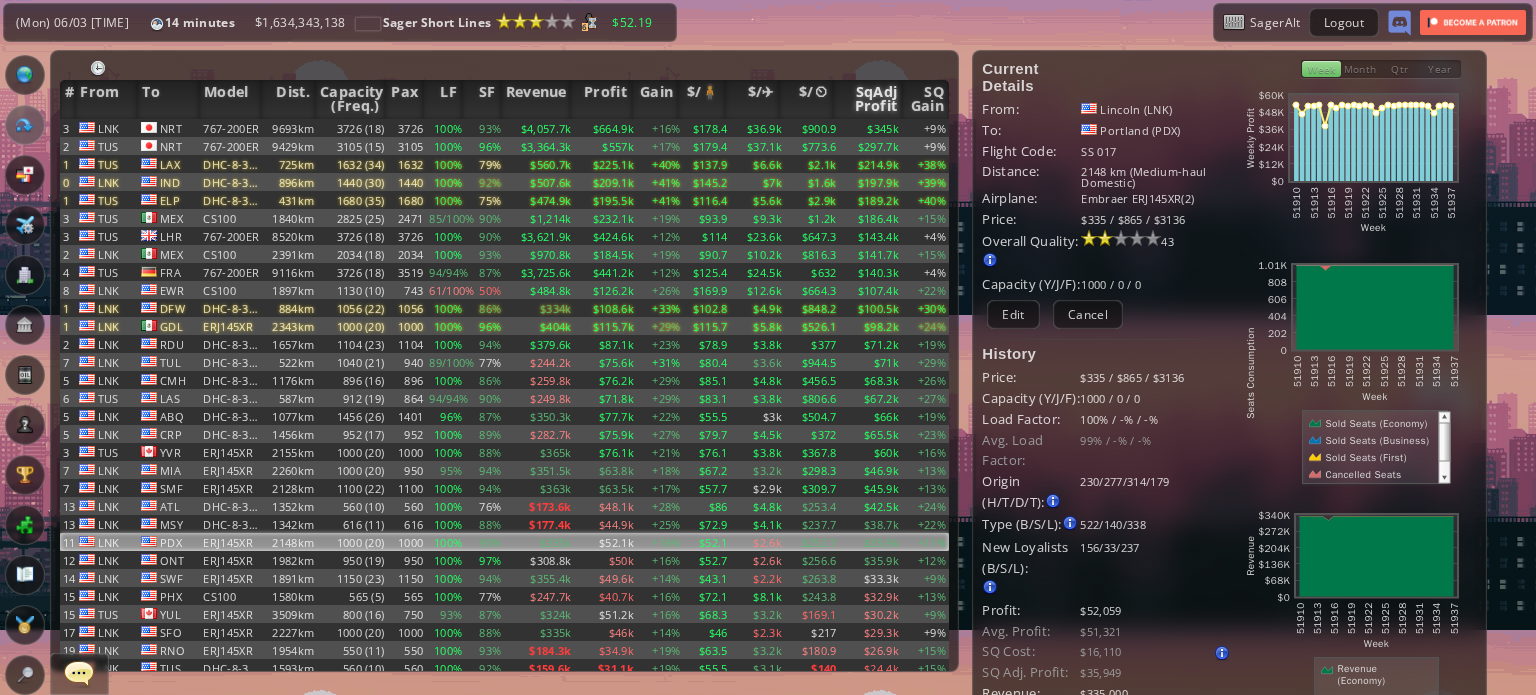 click on "SqAdj Profit" at bounding box center [868, 99] 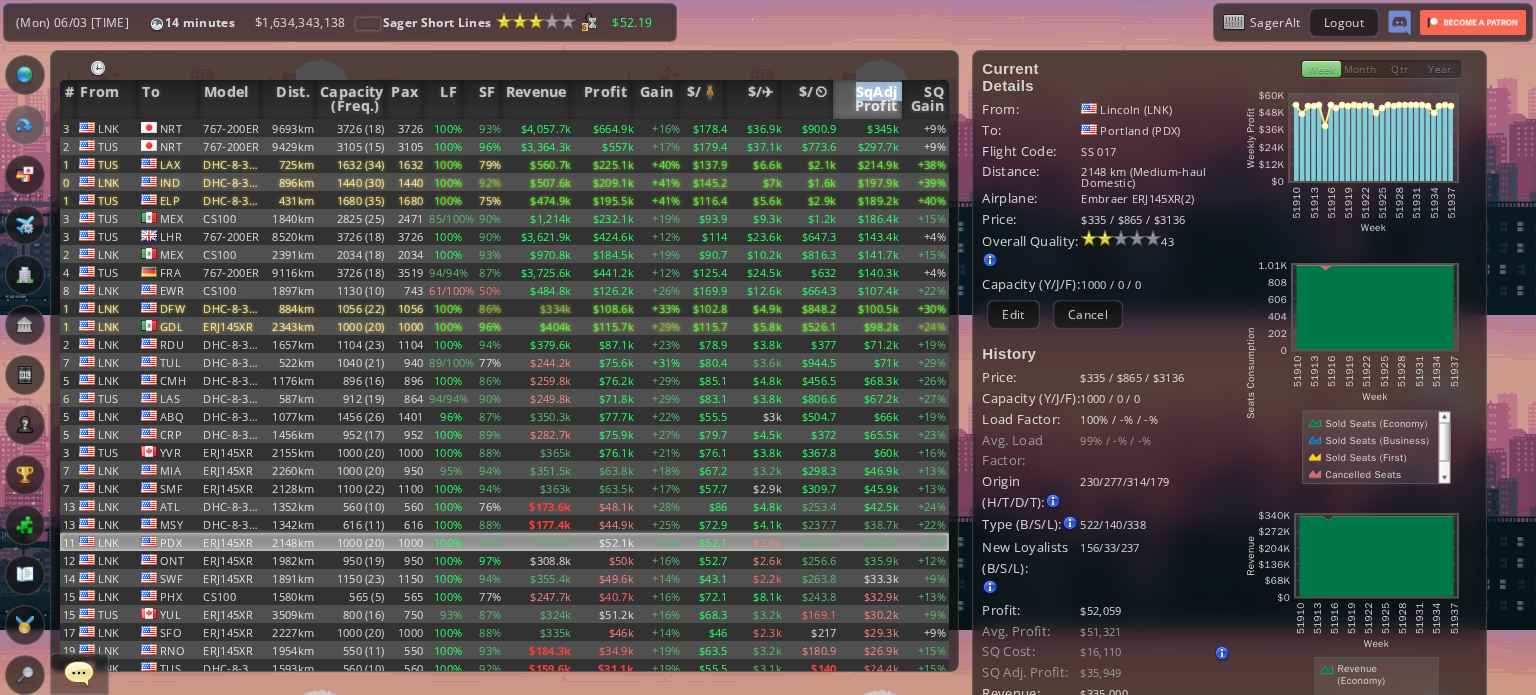 click on "SqAdj Profit" at bounding box center [868, 99] 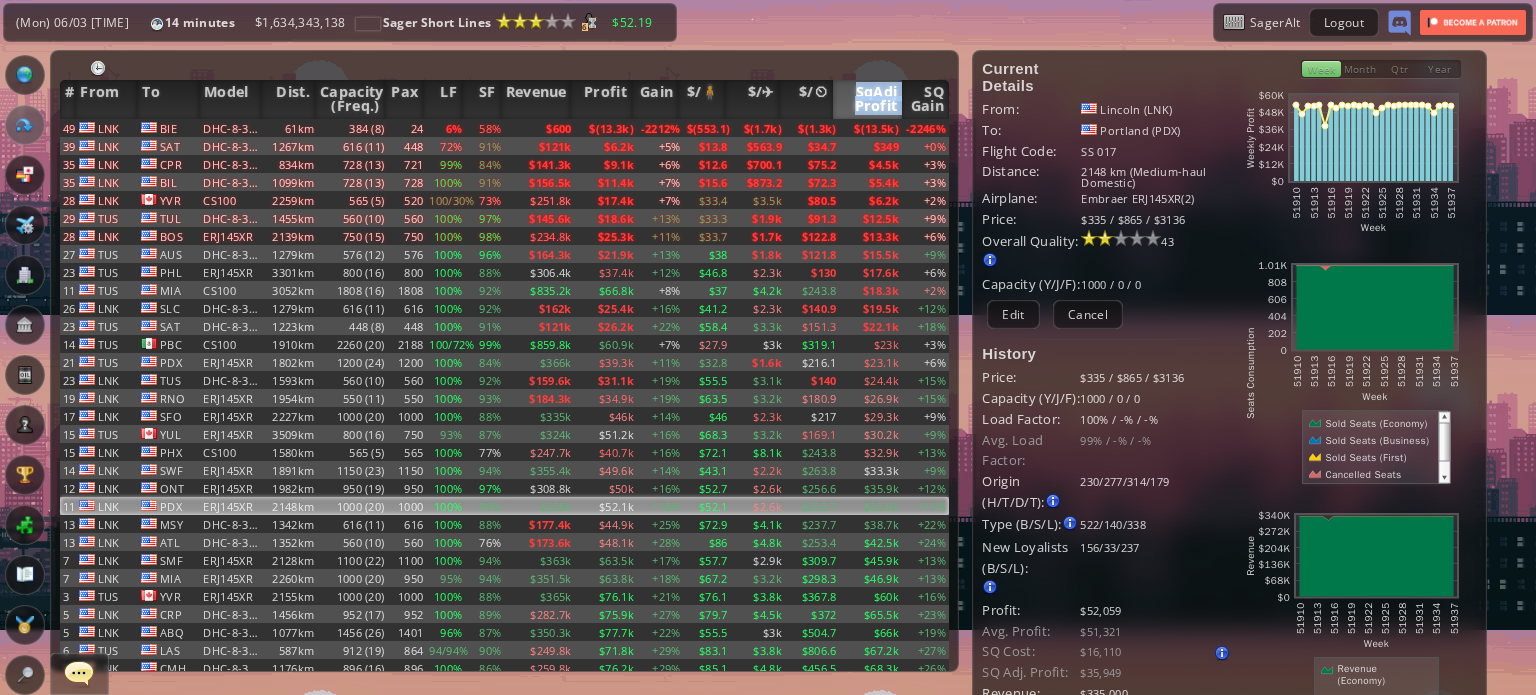 click on "SqAdj Profit" at bounding box center (868, 99) 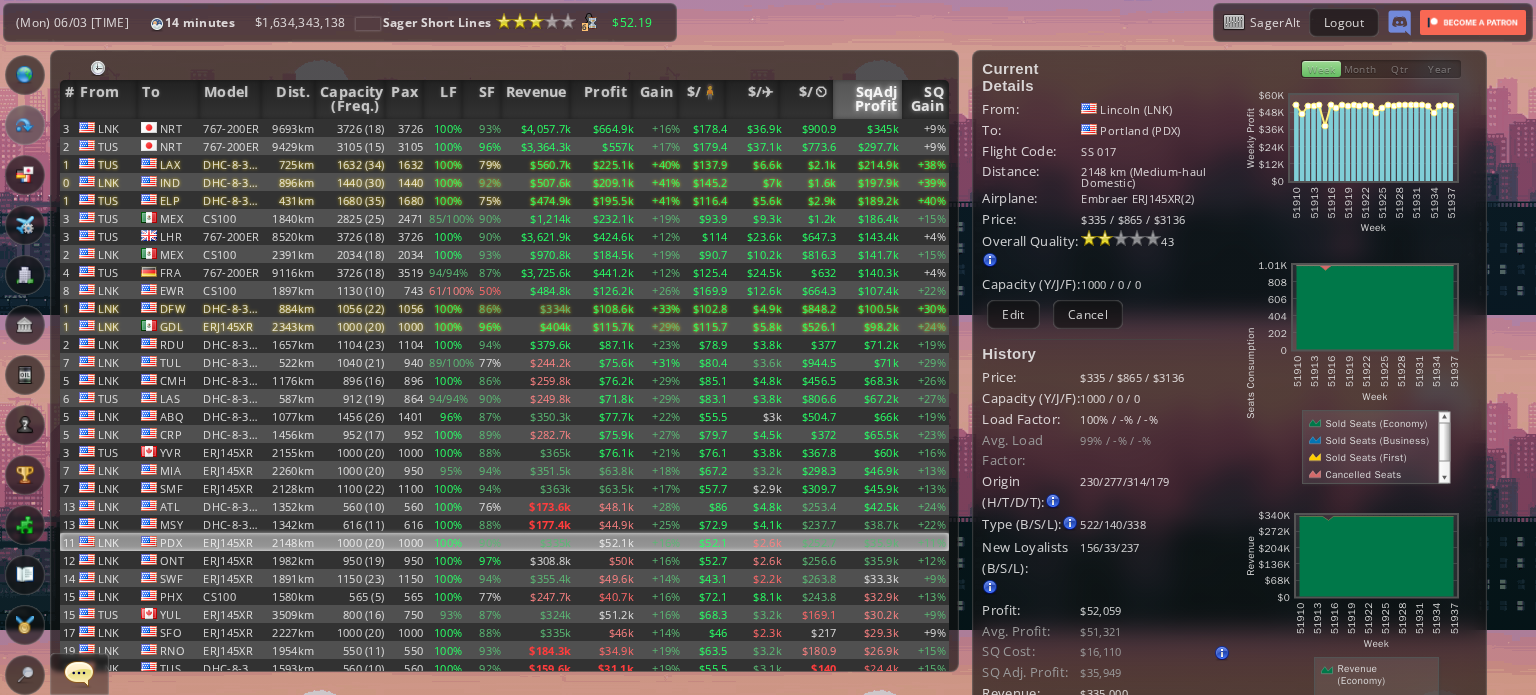 click on "SQ Gain" at bounding box center (925, 99) 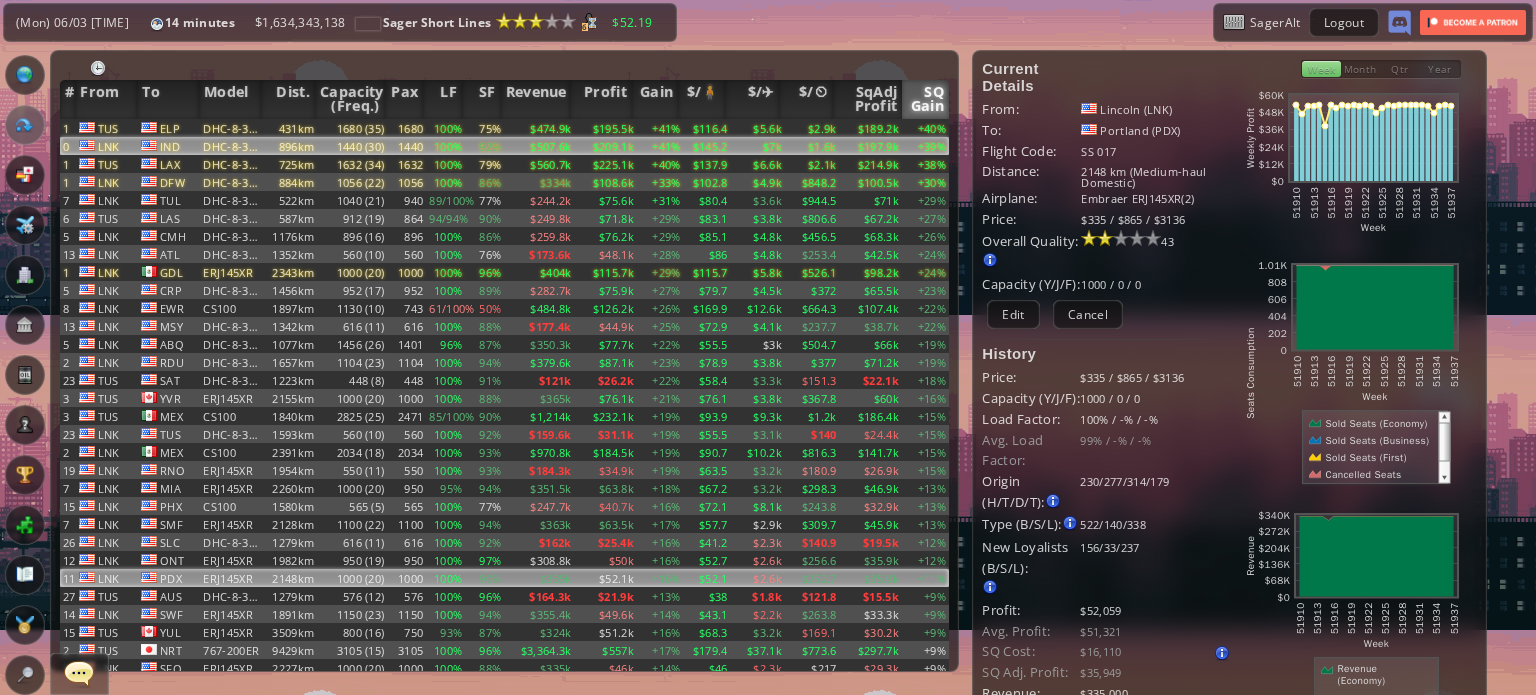 click on "$197.9k" at bounding box center [871, 128] 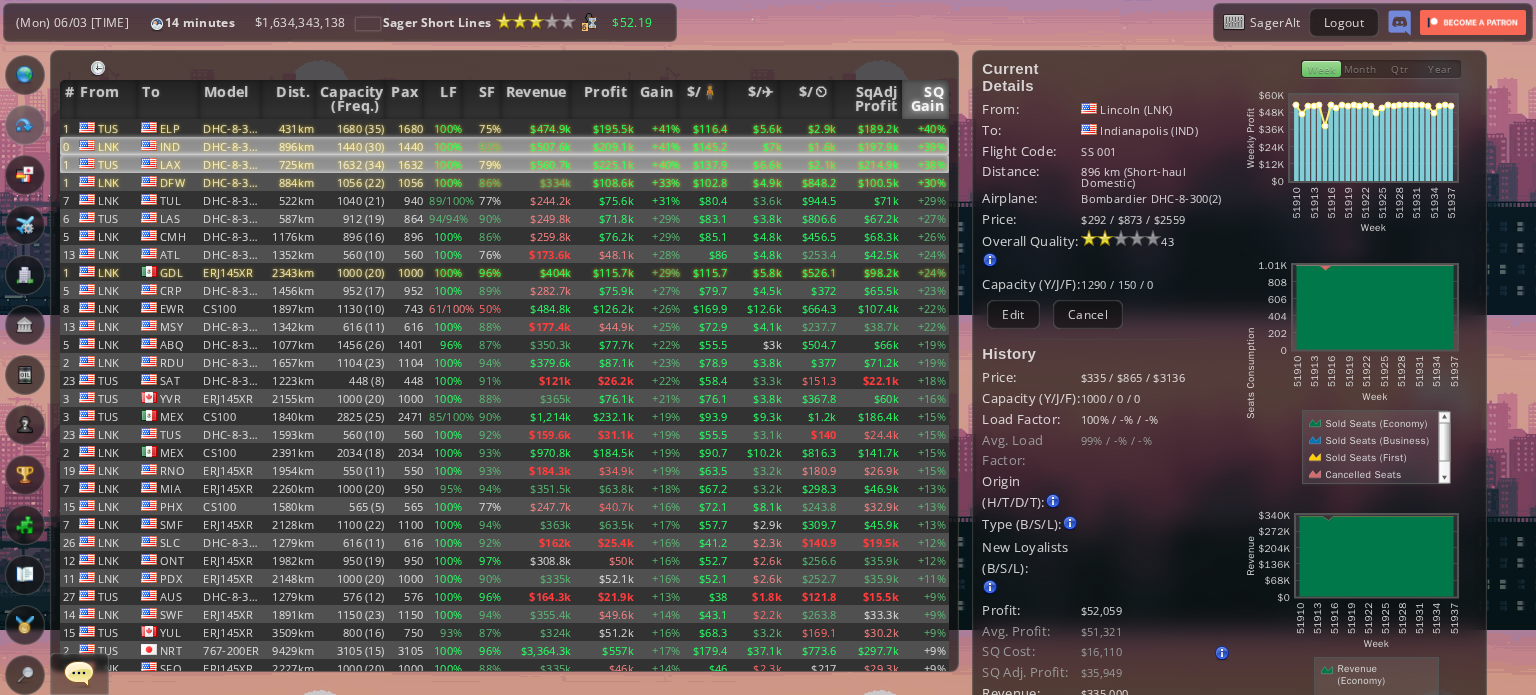 click on "$214.9k" at bounding box center [871, 128] 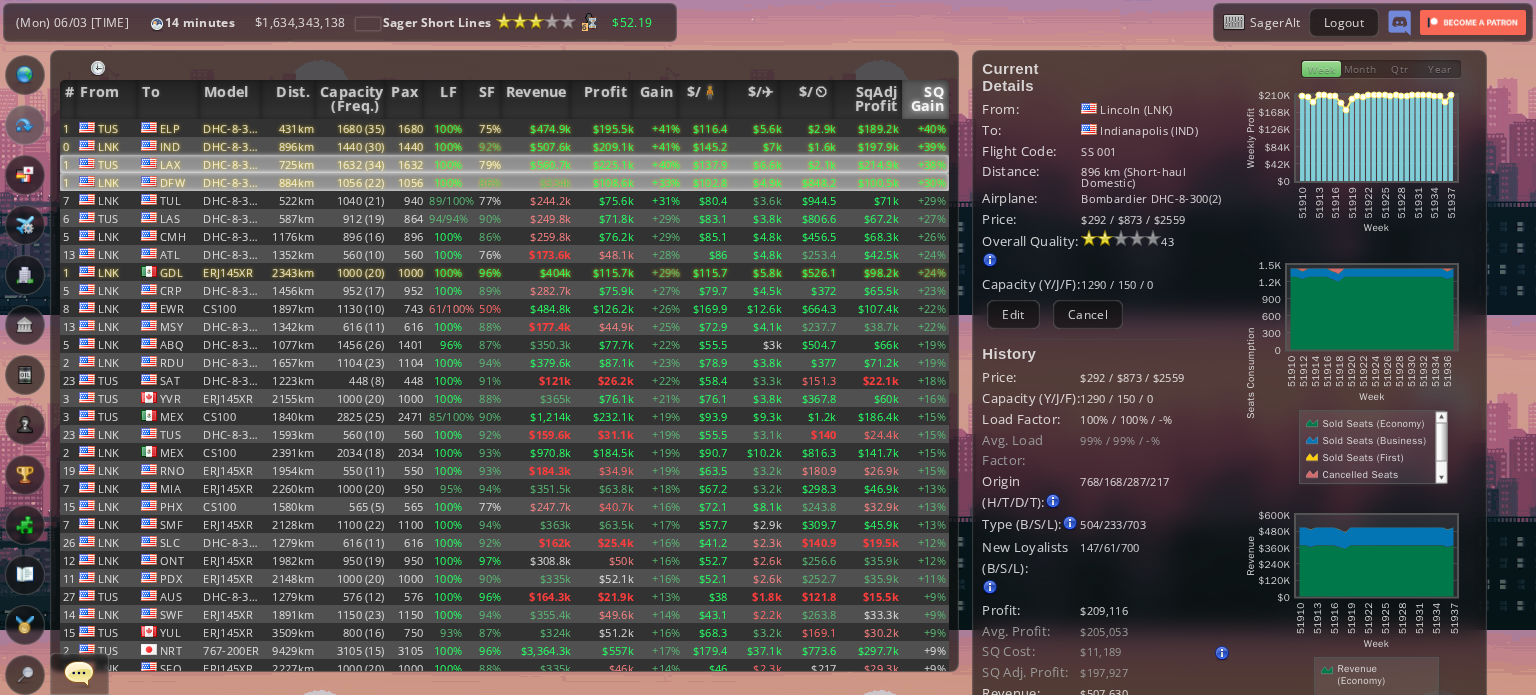 click on "$100.5k" at bounding box center (871, 128) 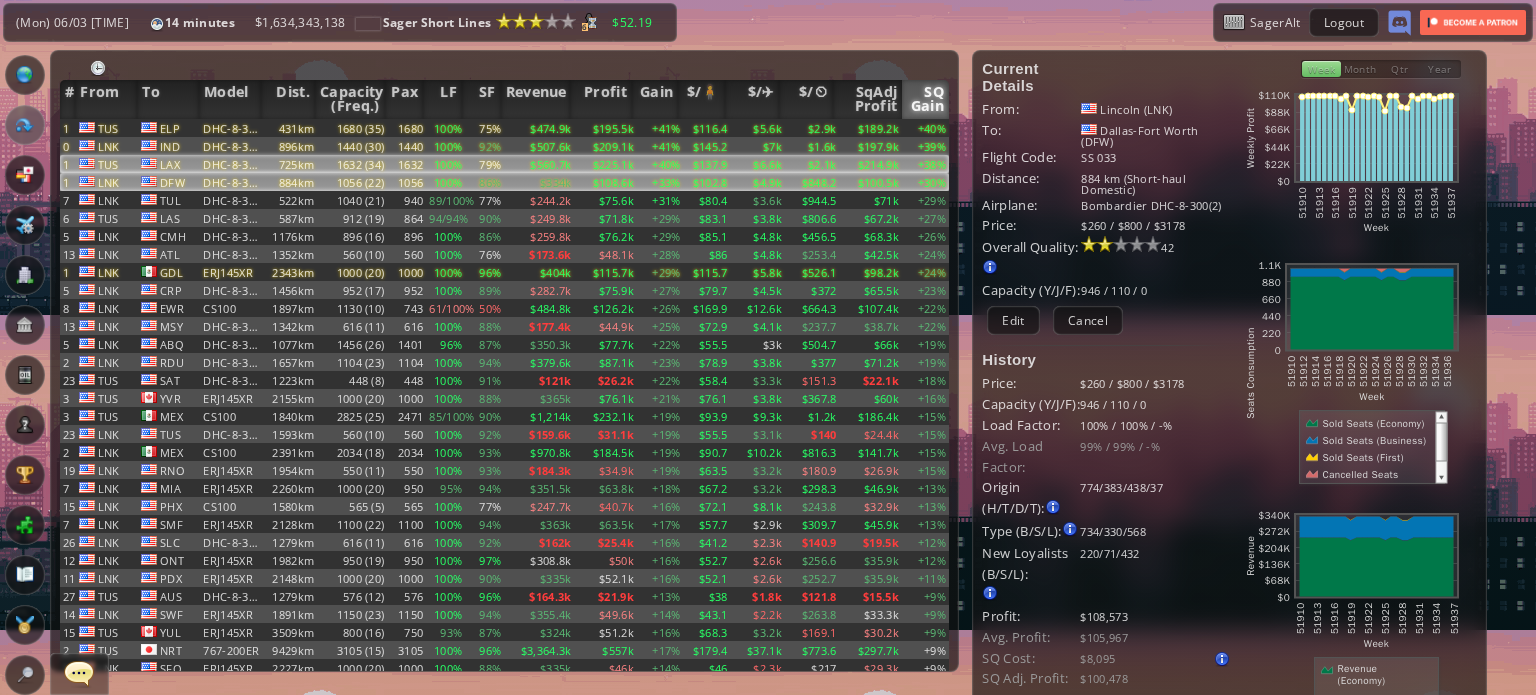 click on "$214.9k" at bounding box center [871, 128] 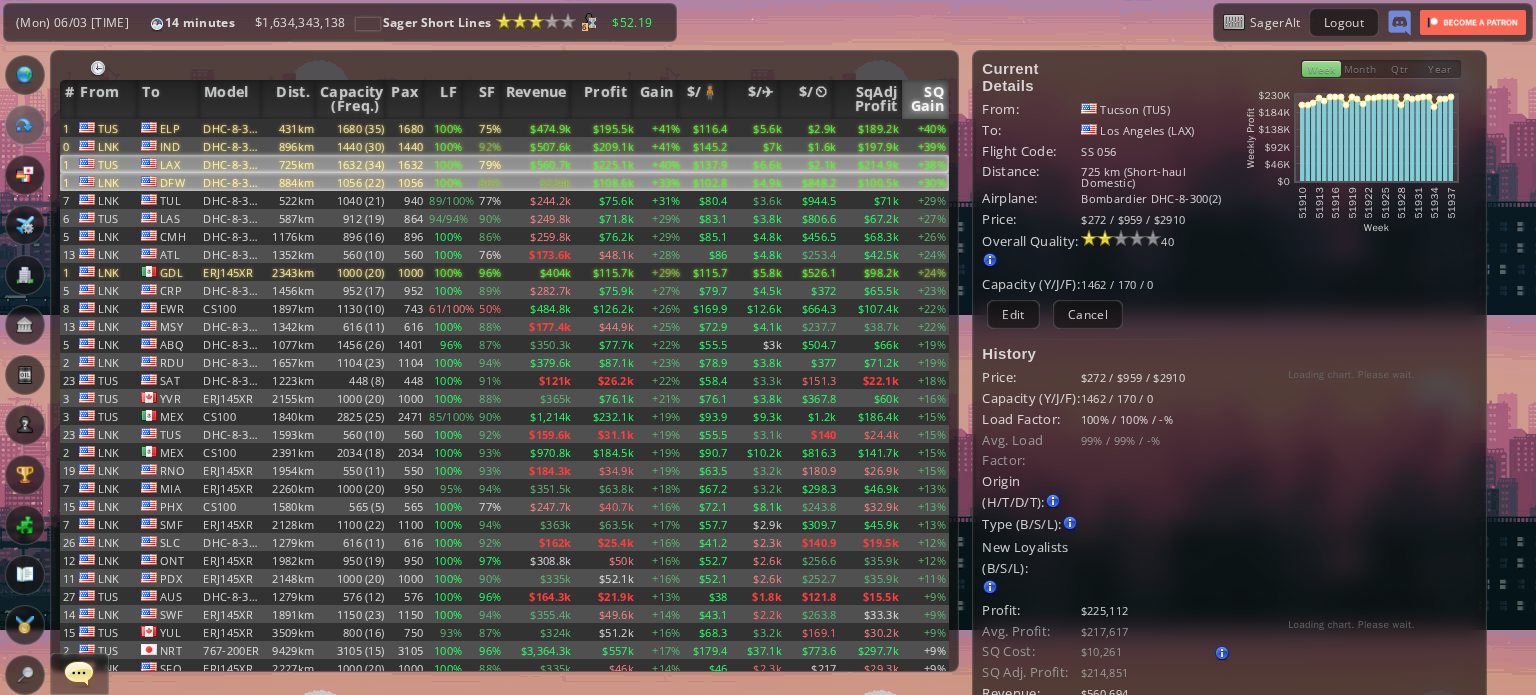 click on "$100.5k" at bounding box center [871, 128] 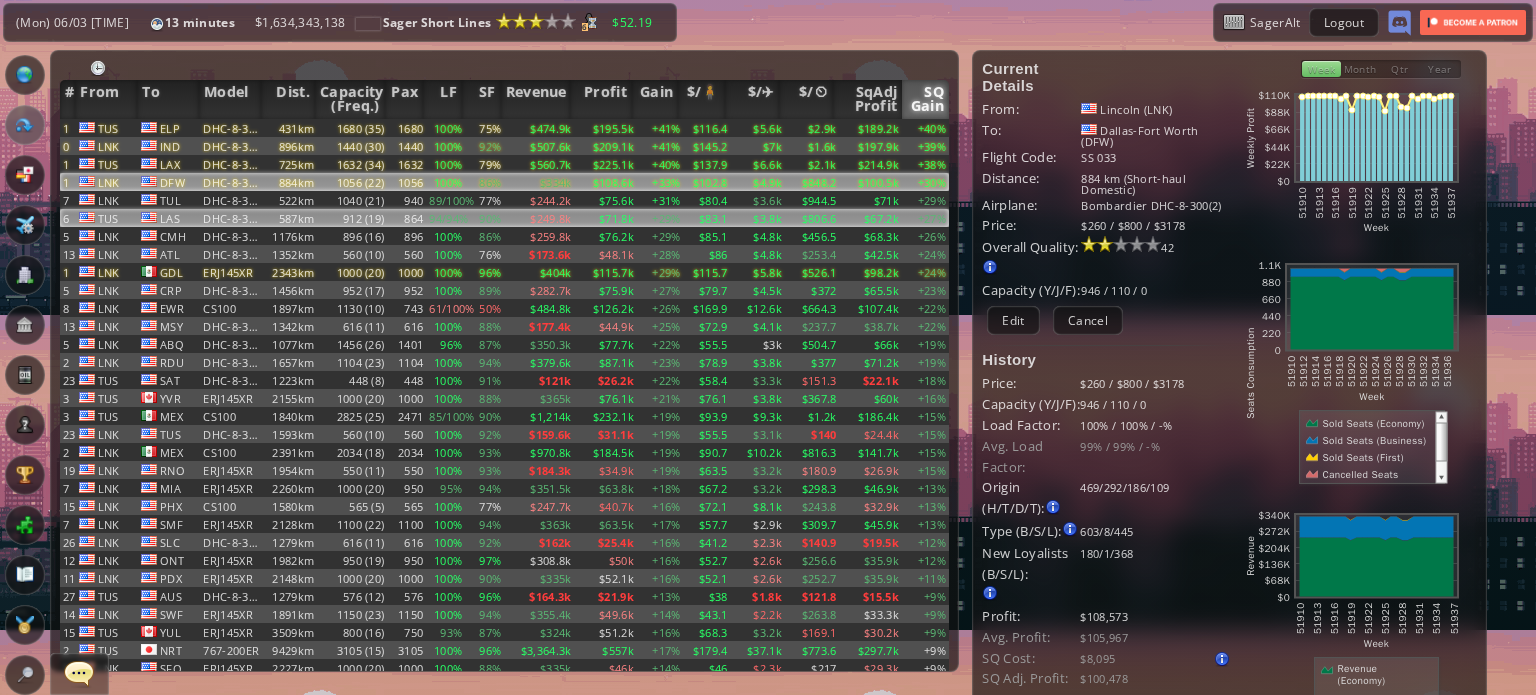 click on "$67.2k" at bounding box center [871, 128] 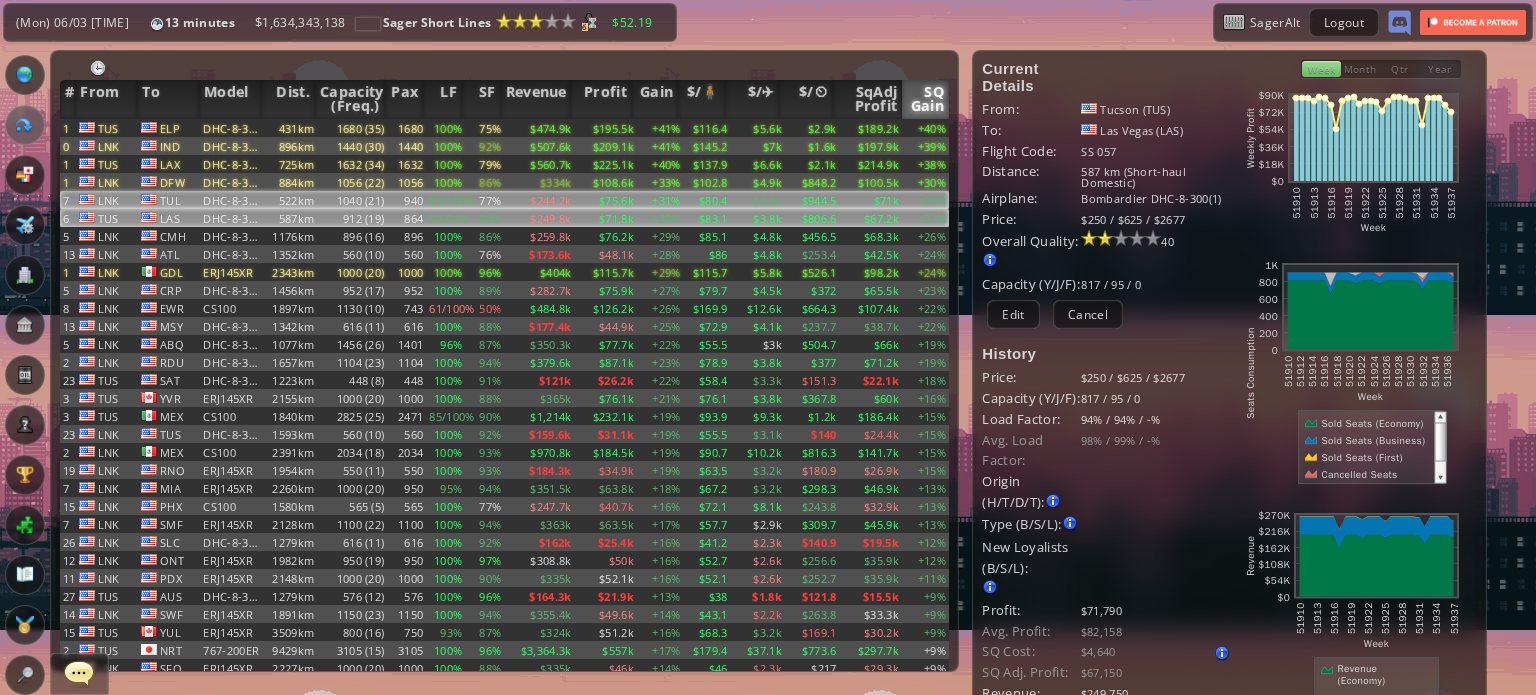 click on "$71k" at bounding box center (871, 128) 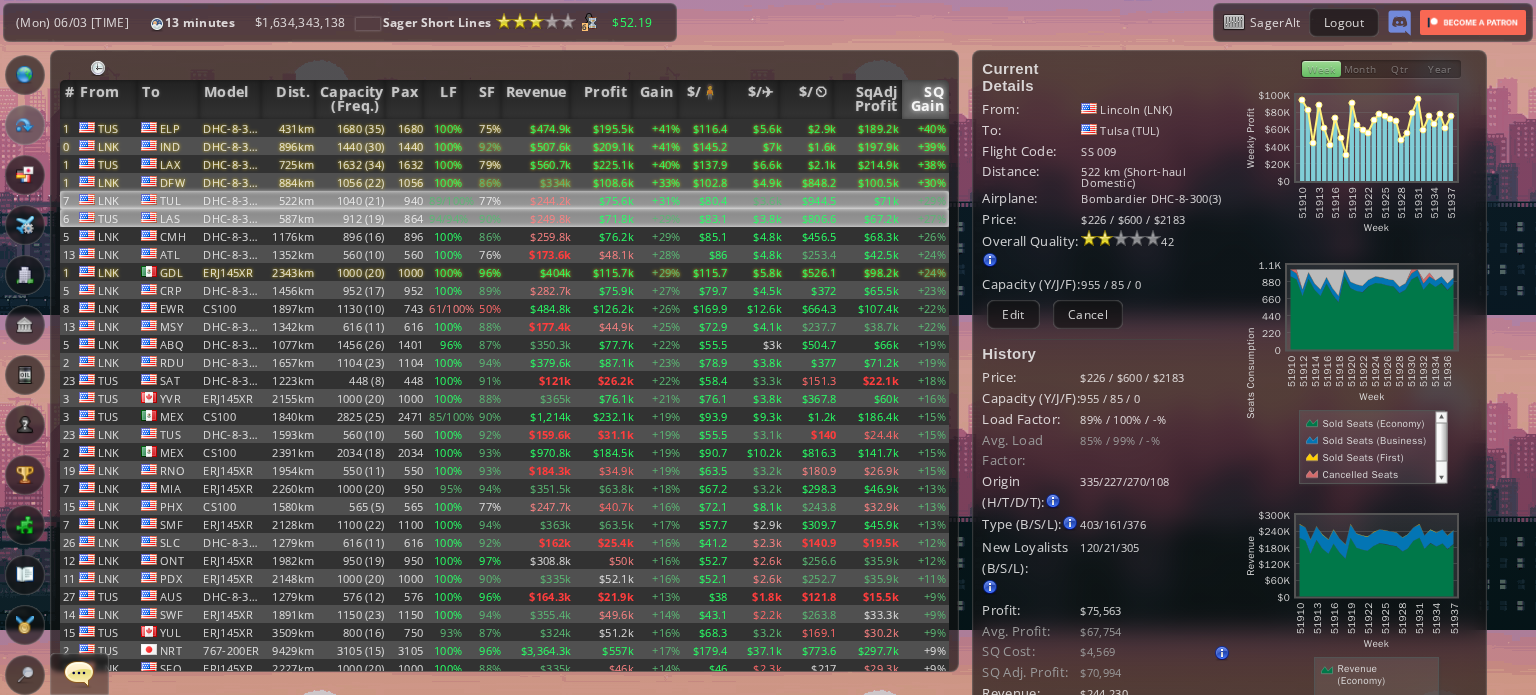 click on "$67.2k" at bounding box center (871, 128) 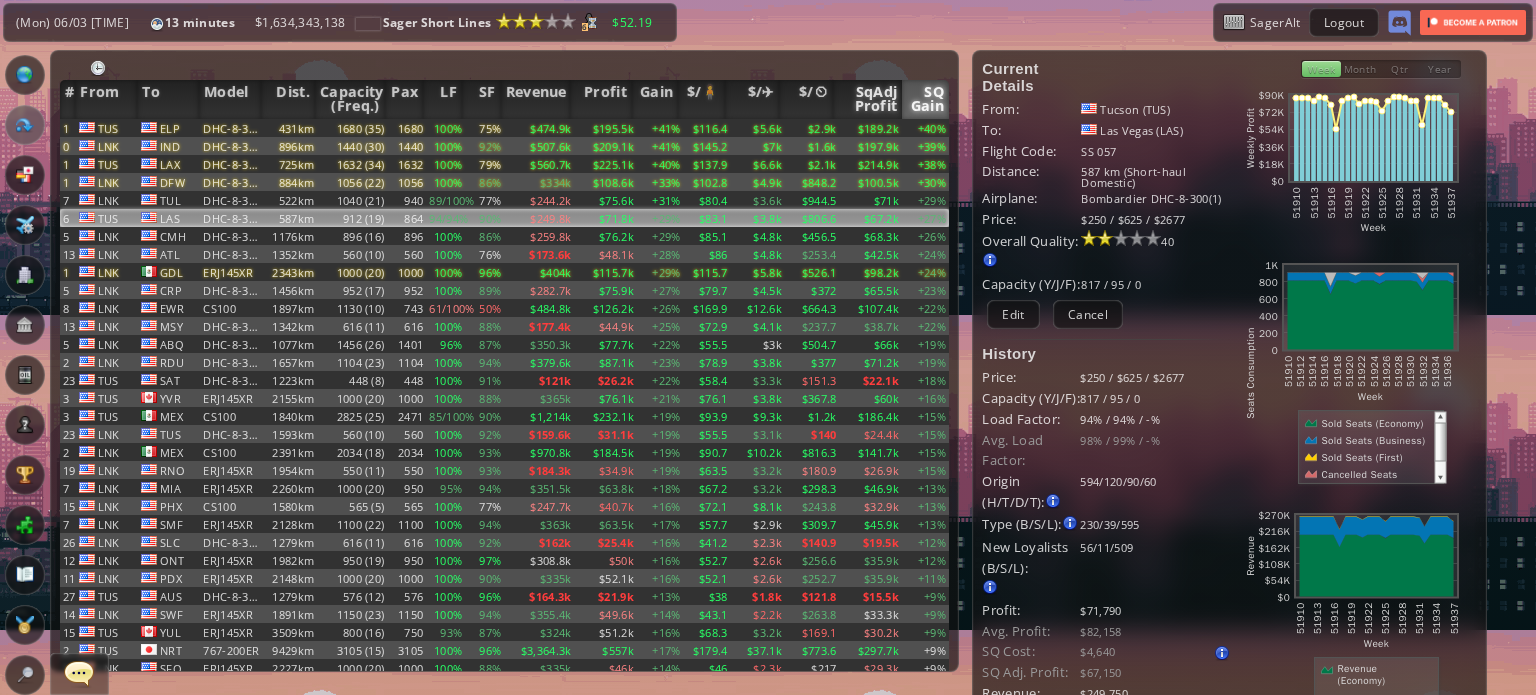click on "SqAdj Profit" at bounding box center (868, 99) 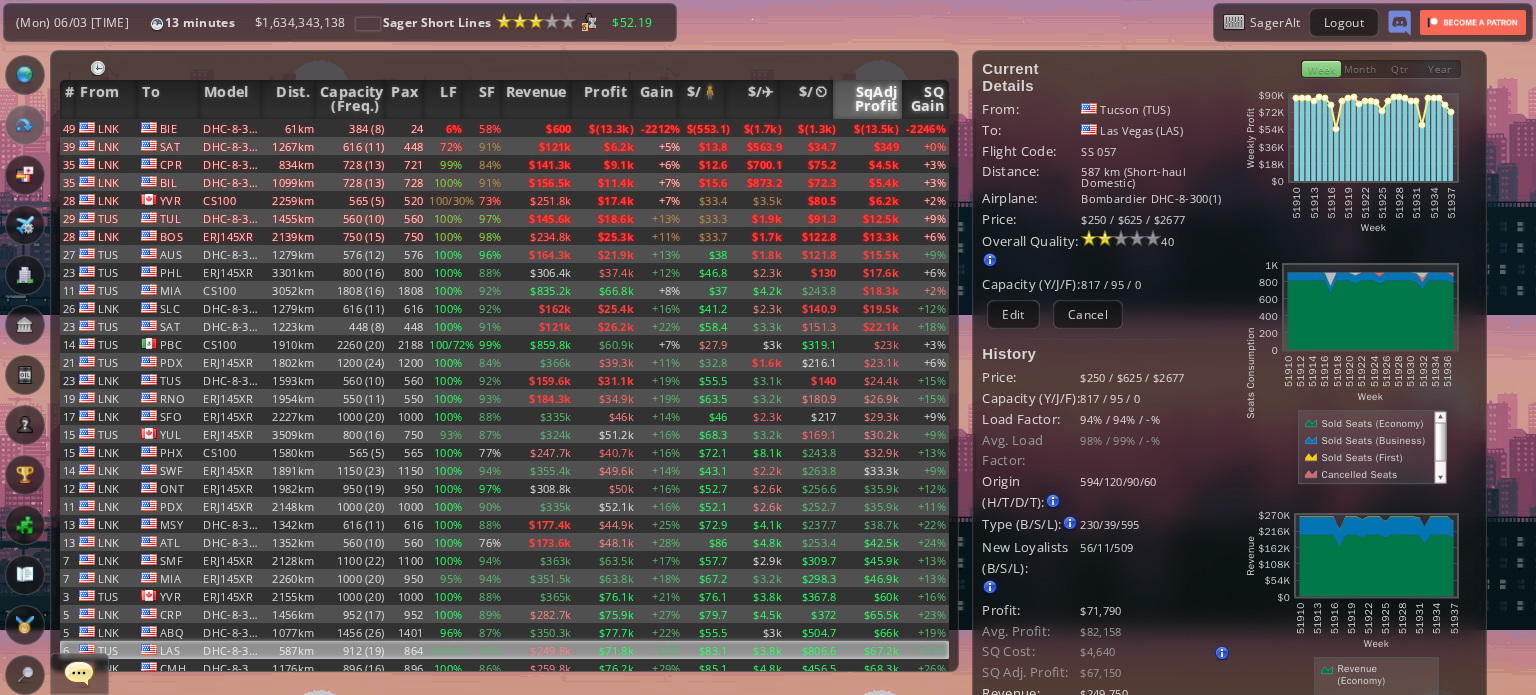 click on "SQ Gain" at bounding box center [925, 99] 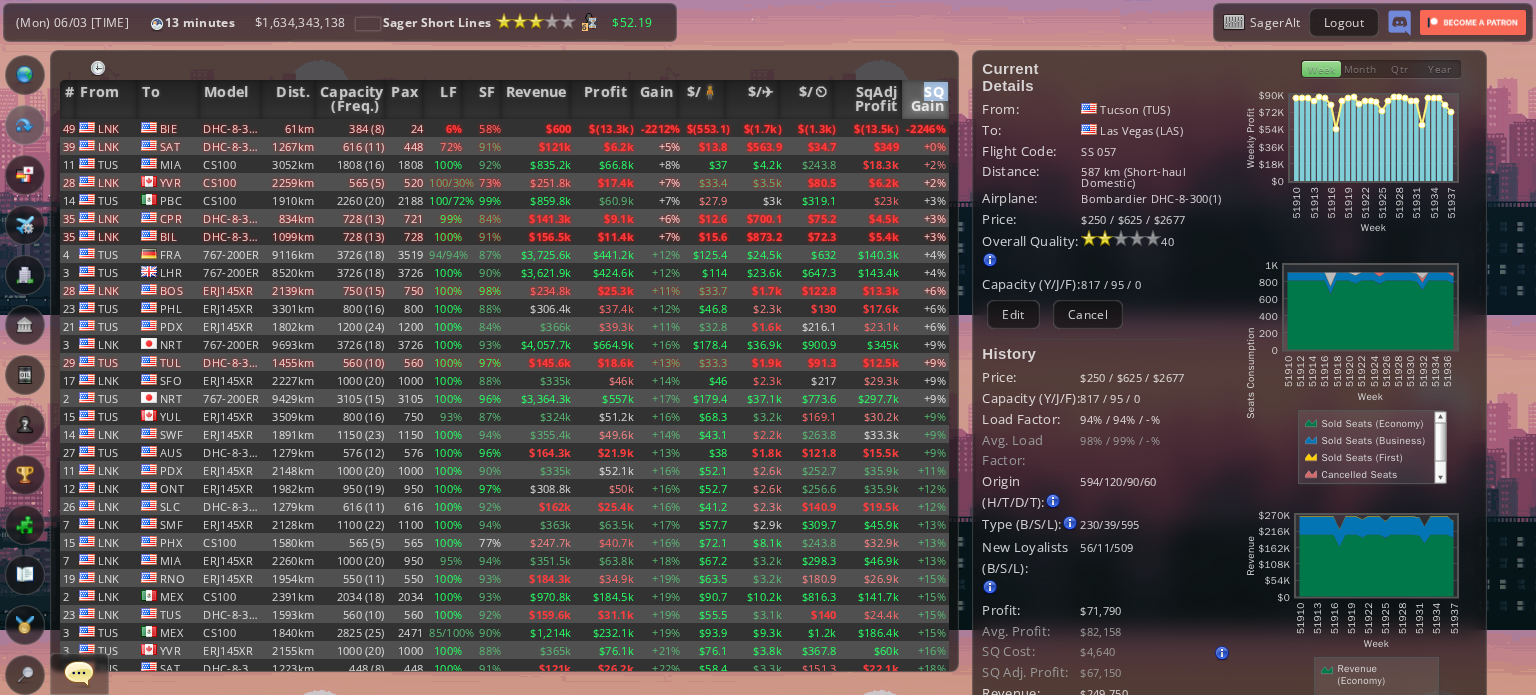 click on "SQ Gain" at bounding box center [925, 99] 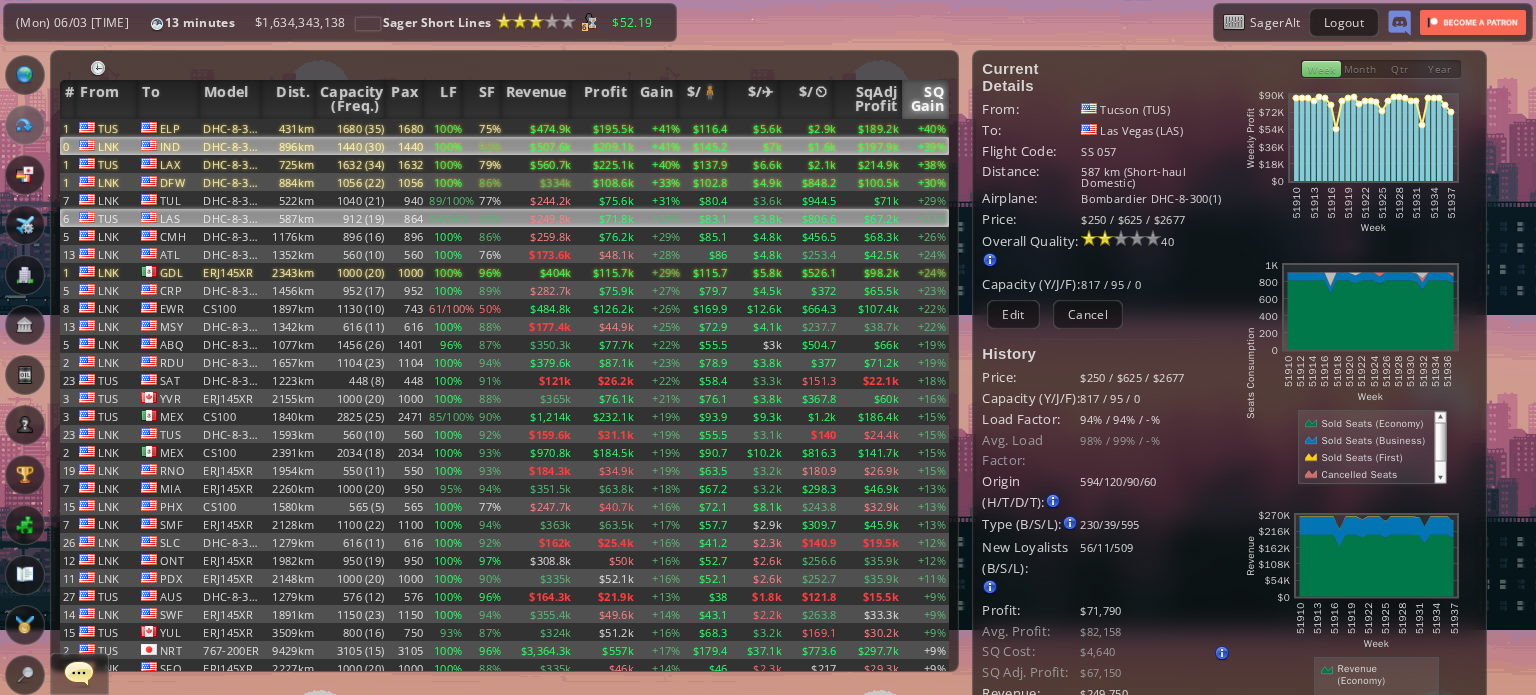 click on "$1.6k" at bounding box center [812, 128] 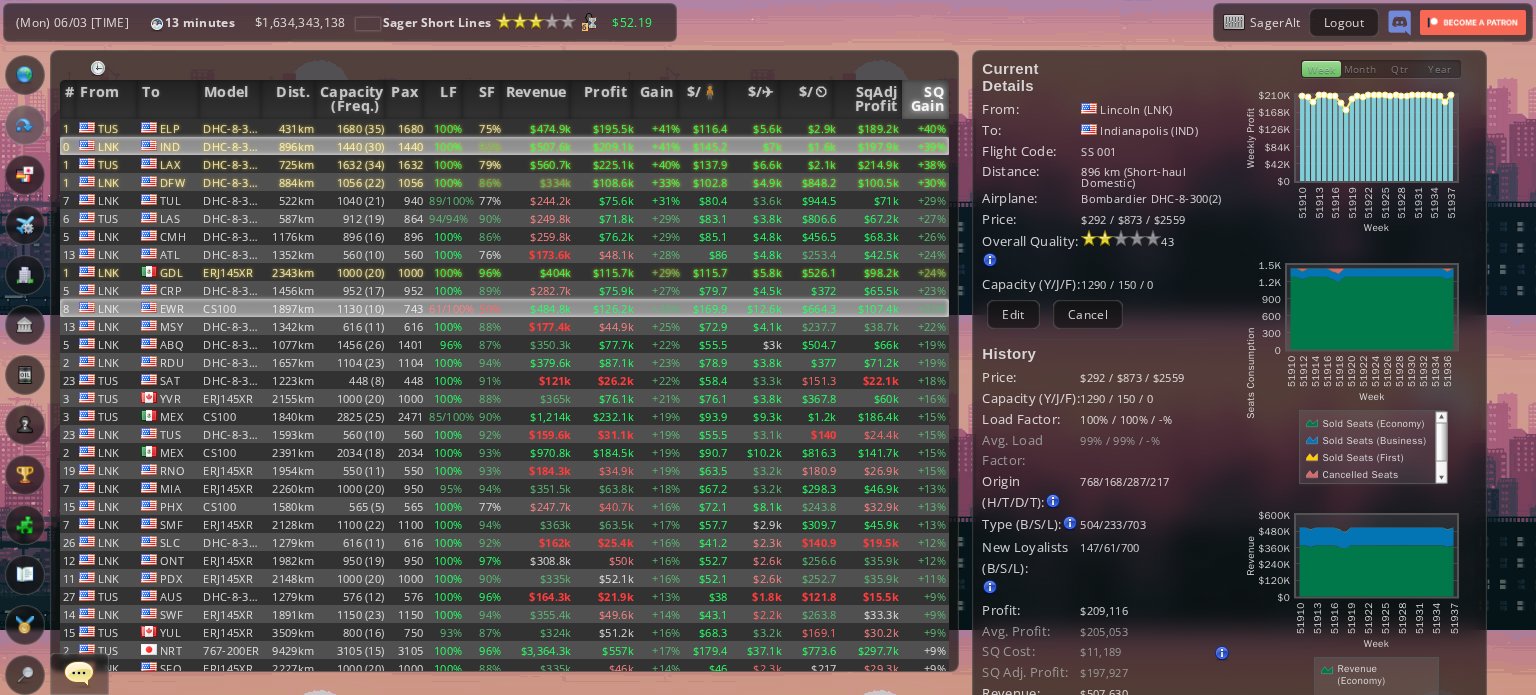 click on "$664.3" at bounding box center [812, 128] 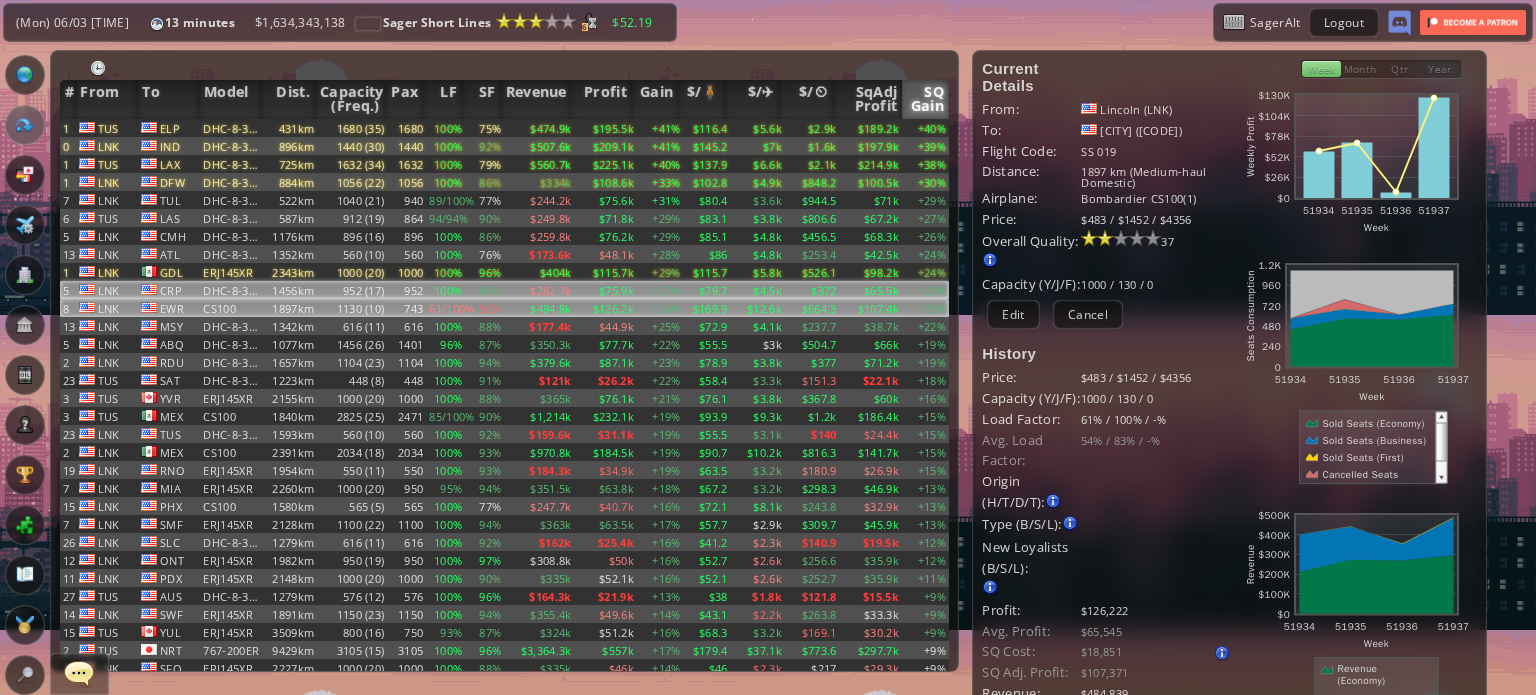 click on "$372" at bounding box center [812, 128] 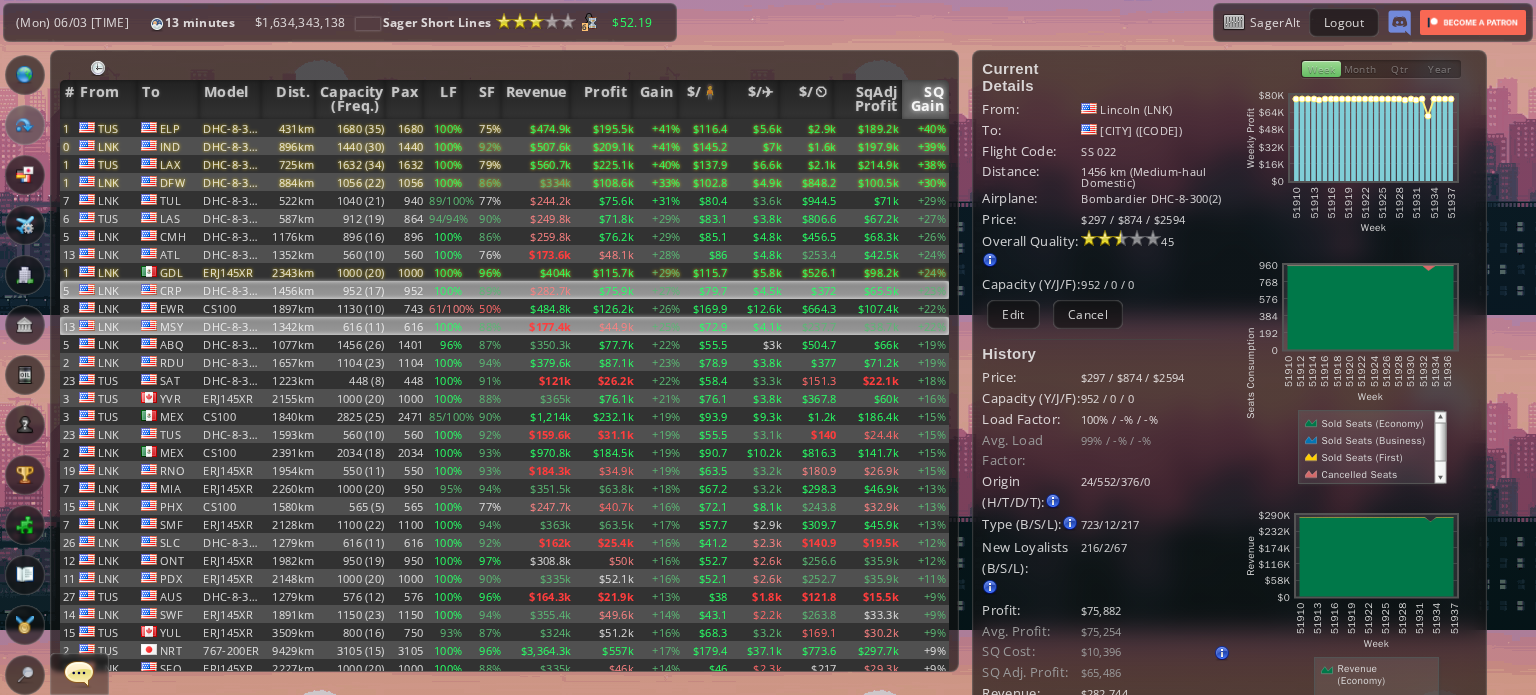 click on "$4.1k" at bounding box center [758, 128] 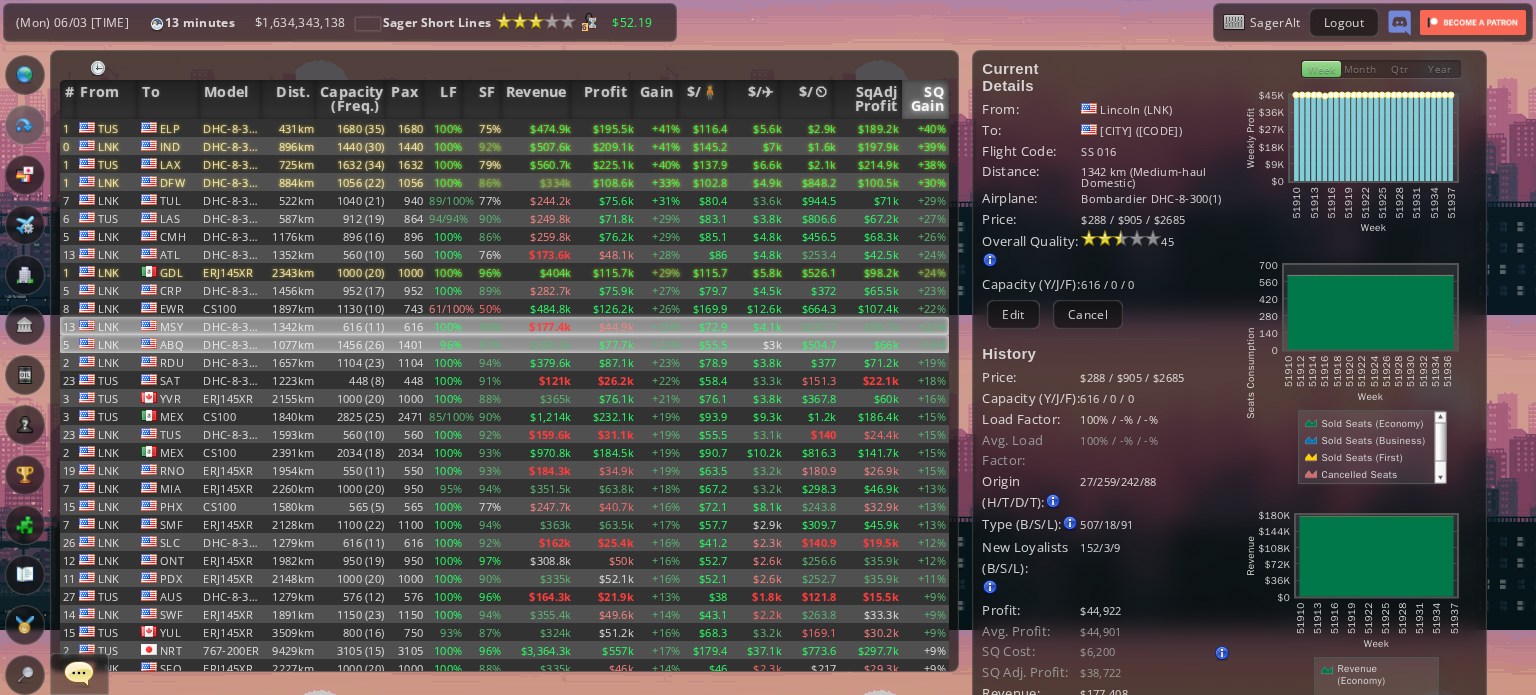 click on "$55.5" at bounding box center [707, 128] 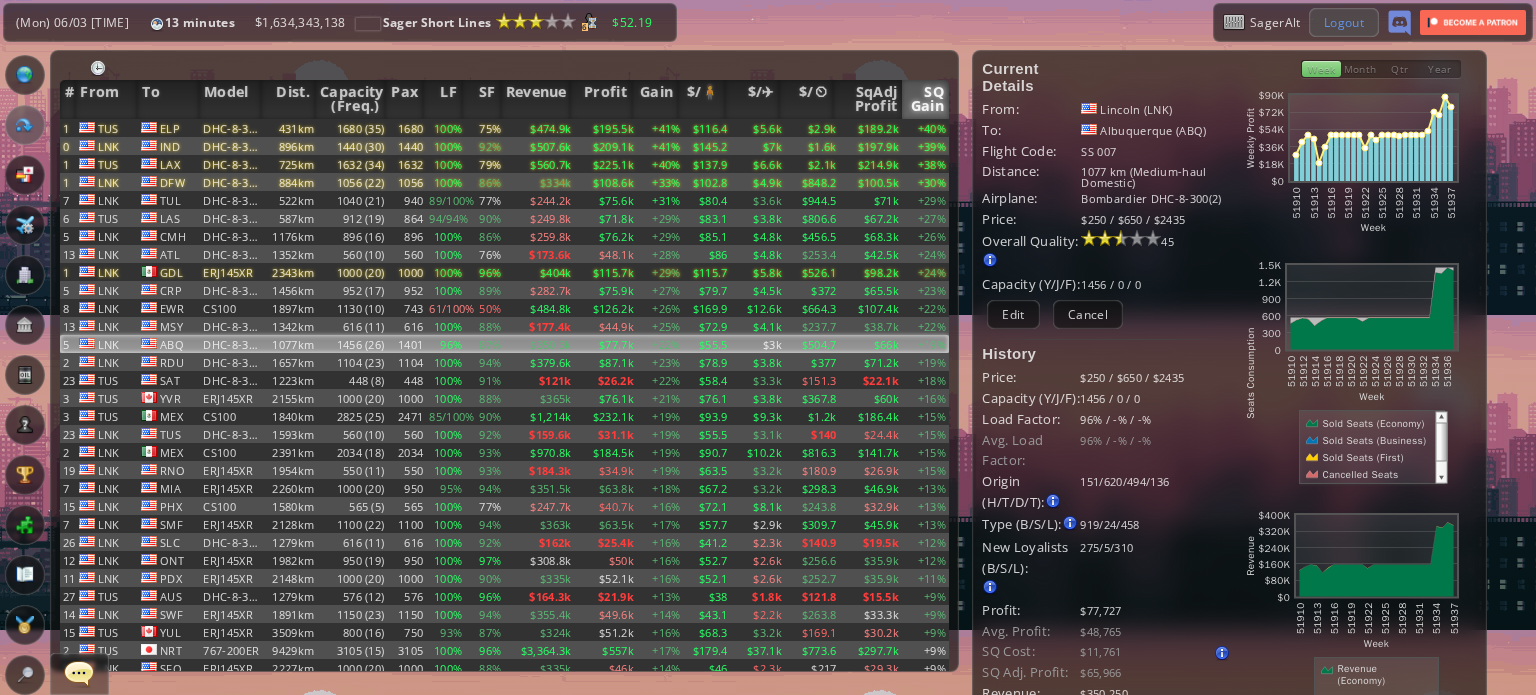 click on "Logout" at bounding box center (1344, 22) 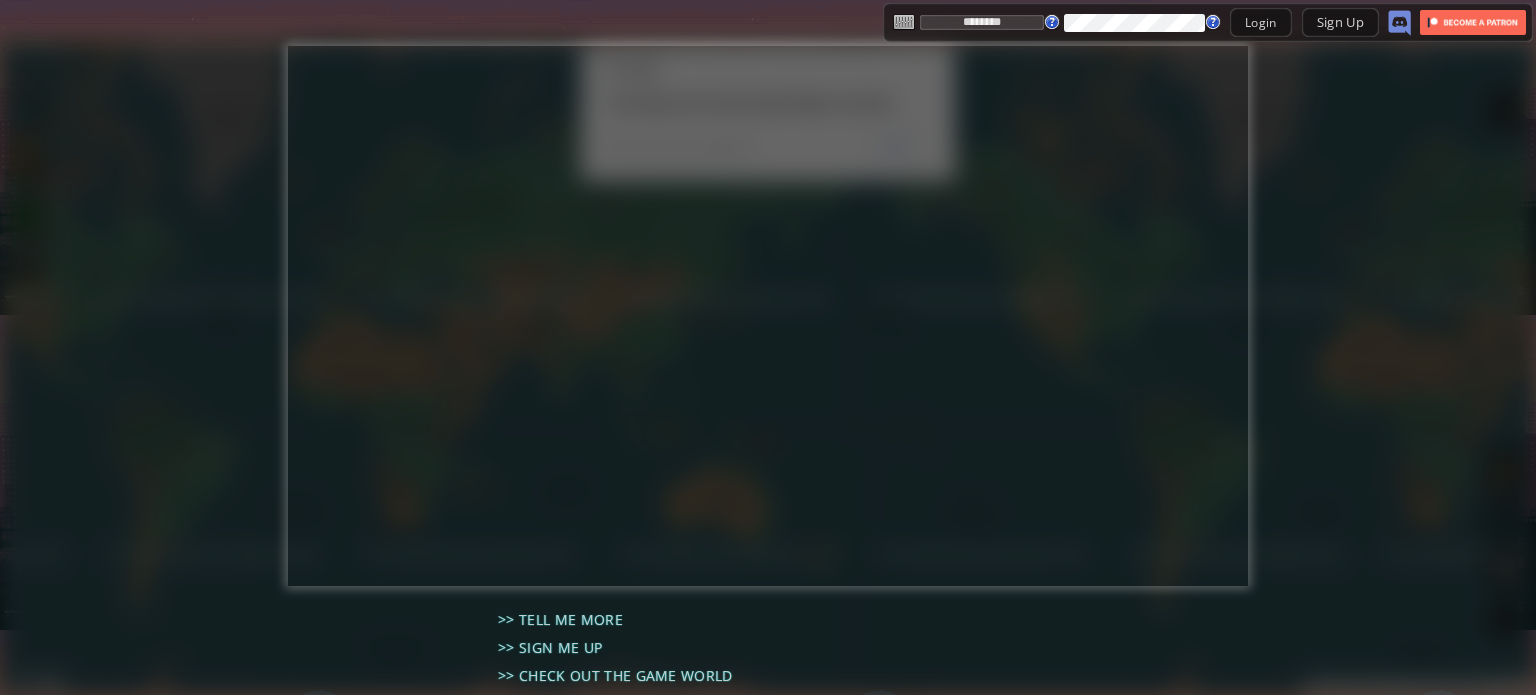 click on "********" at bounding box center (982, 22) 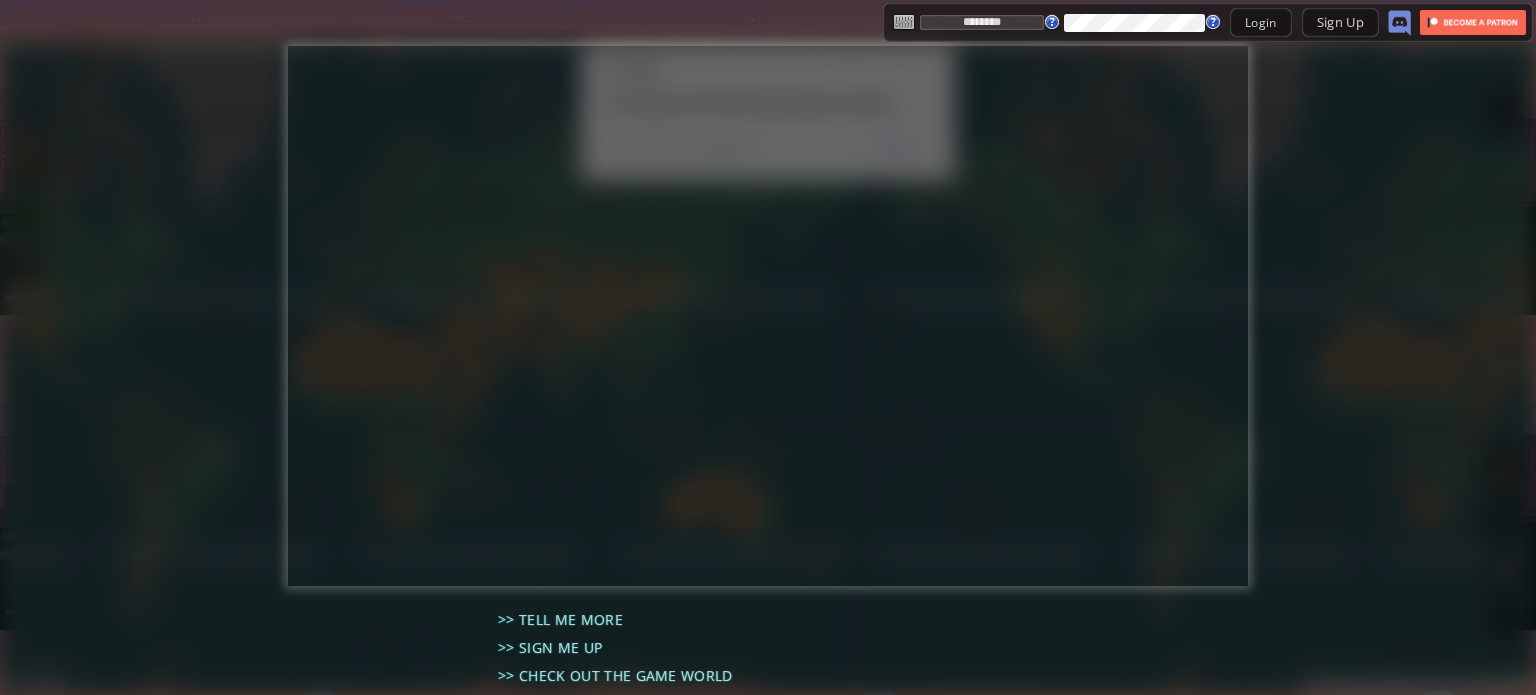 type on "********" 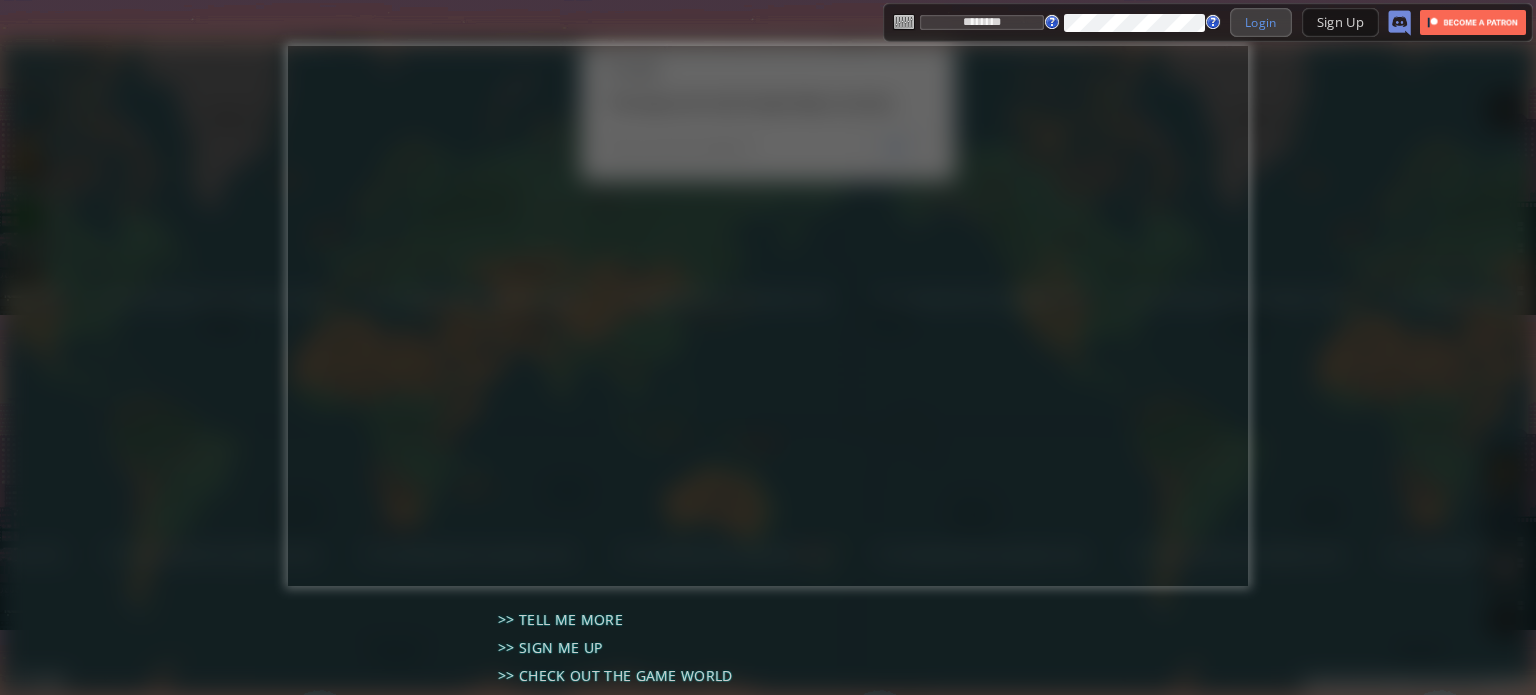 click on "Login" at bounding box center [1261, 22] 